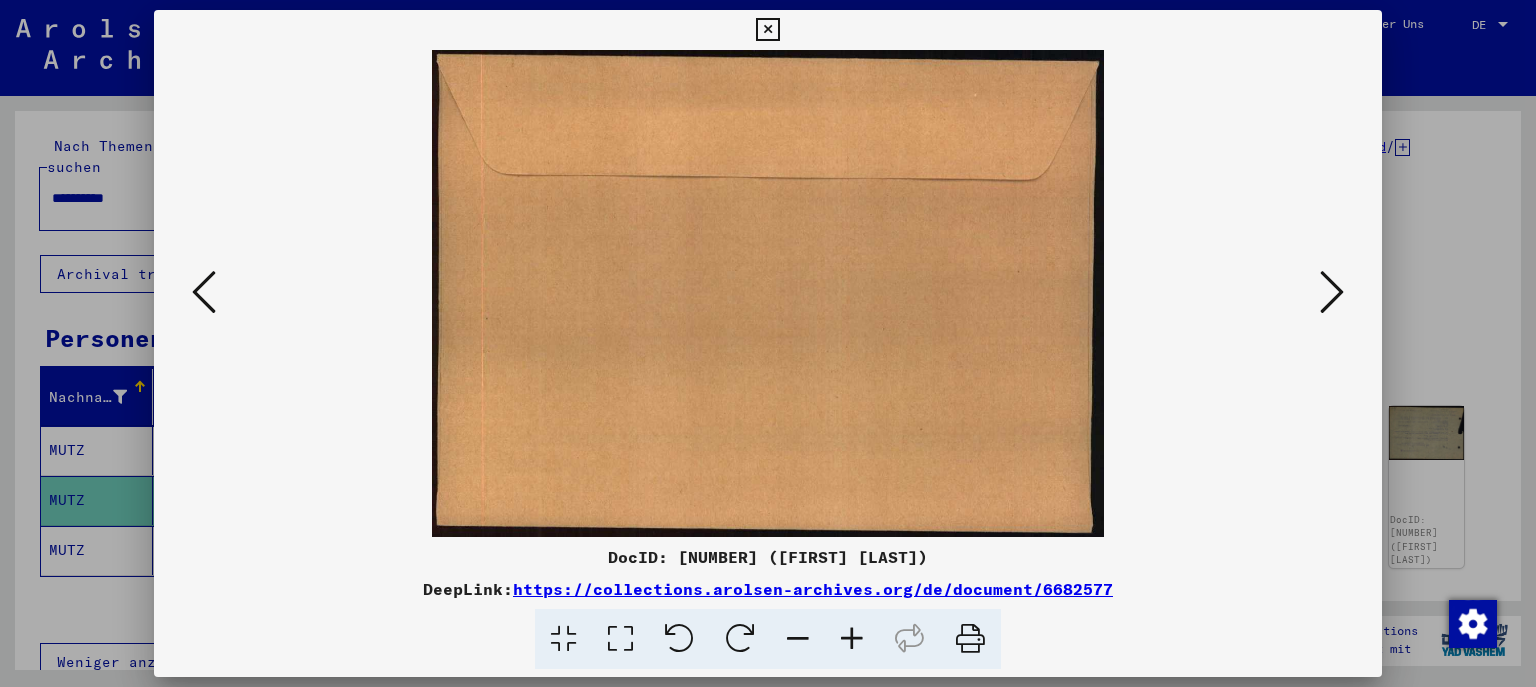 scroll, scrollTop: 0, scrollLeft: 0, axis: both 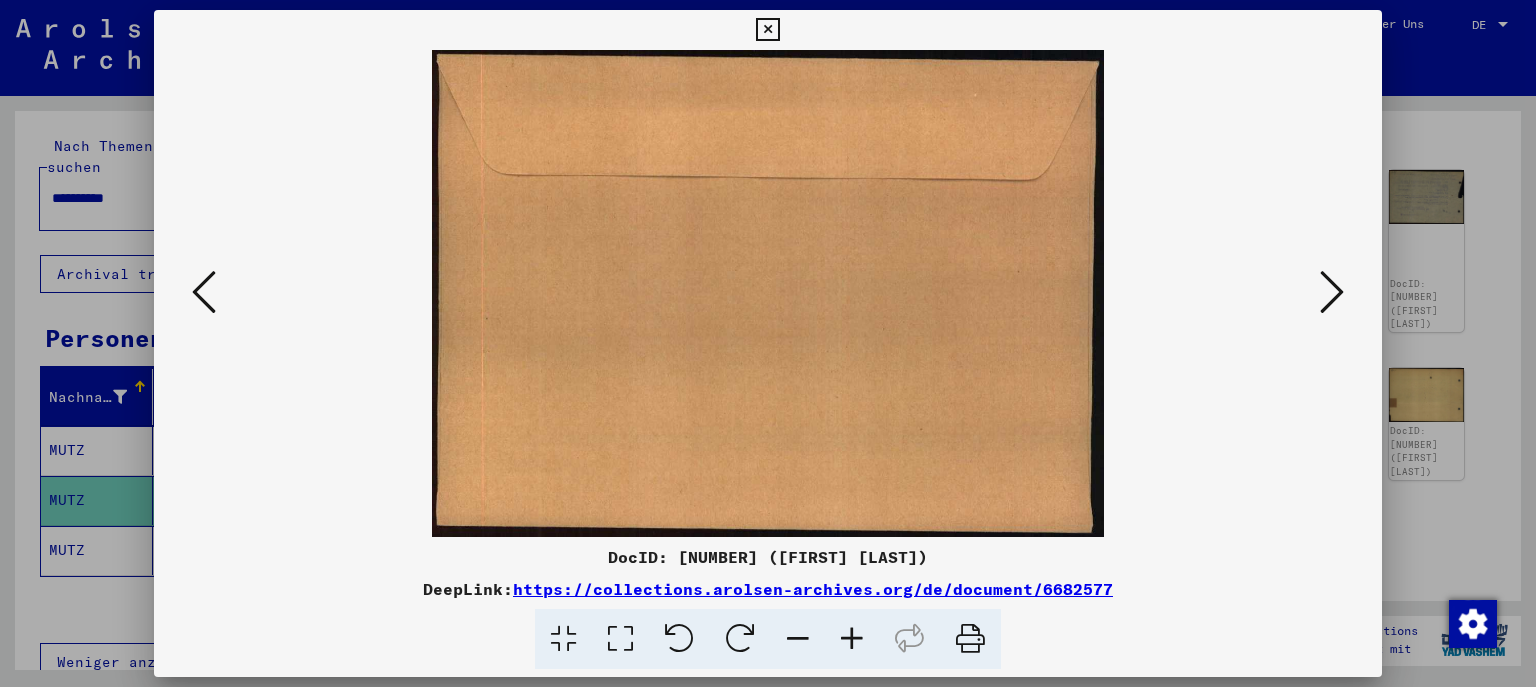 click at bounding box center [768, 293] 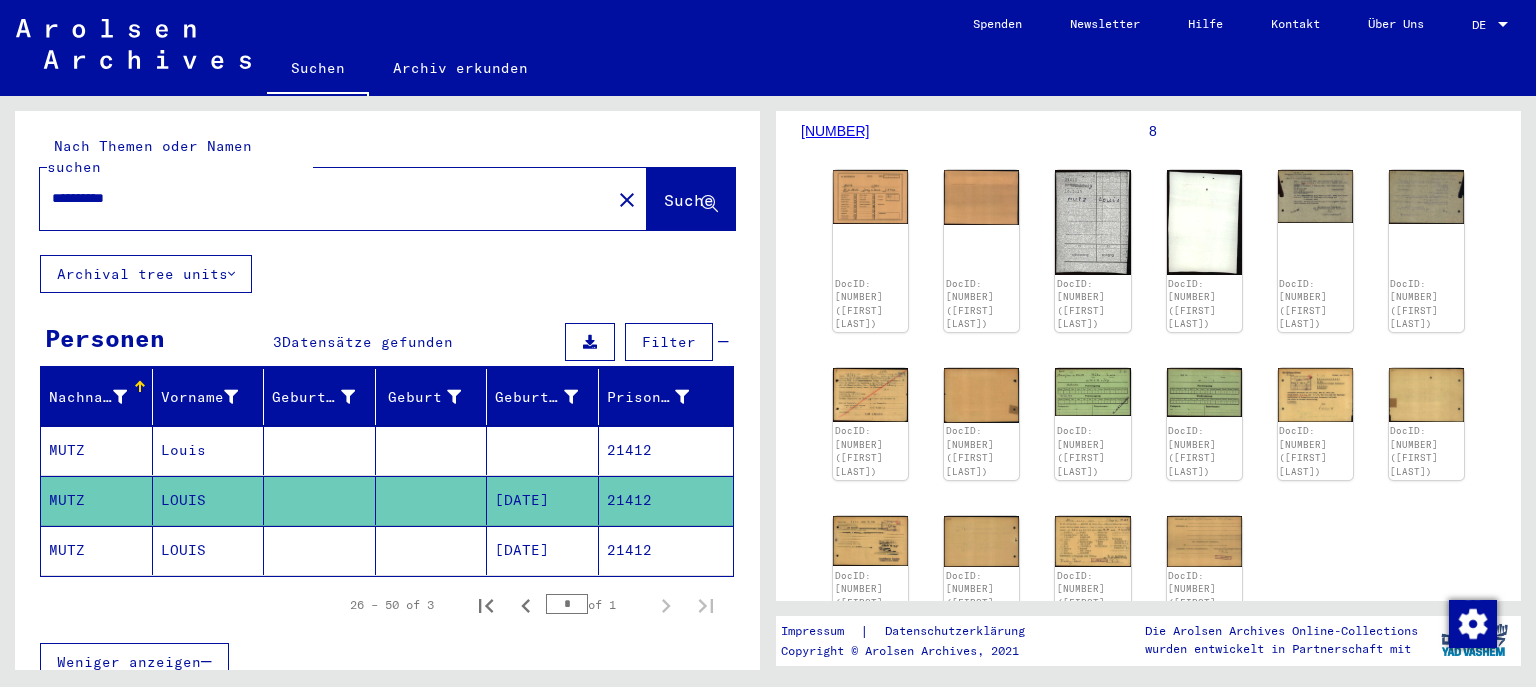 drag, startPoint x: 146, startPoint y: 173, endPoint x: 48, endPoint y: 172, distance: 98.005104 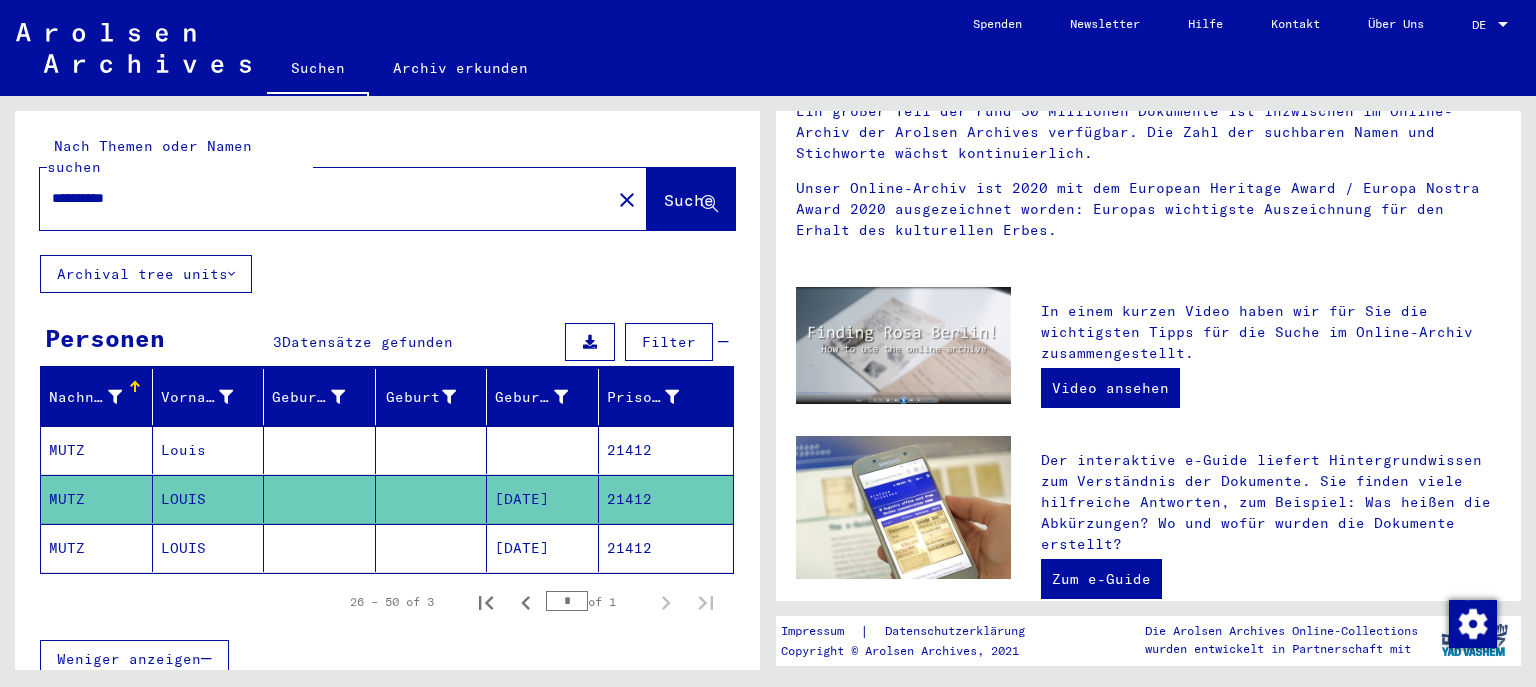 scroll, scrollTop: 0, scrollLeft: 0, axis: both 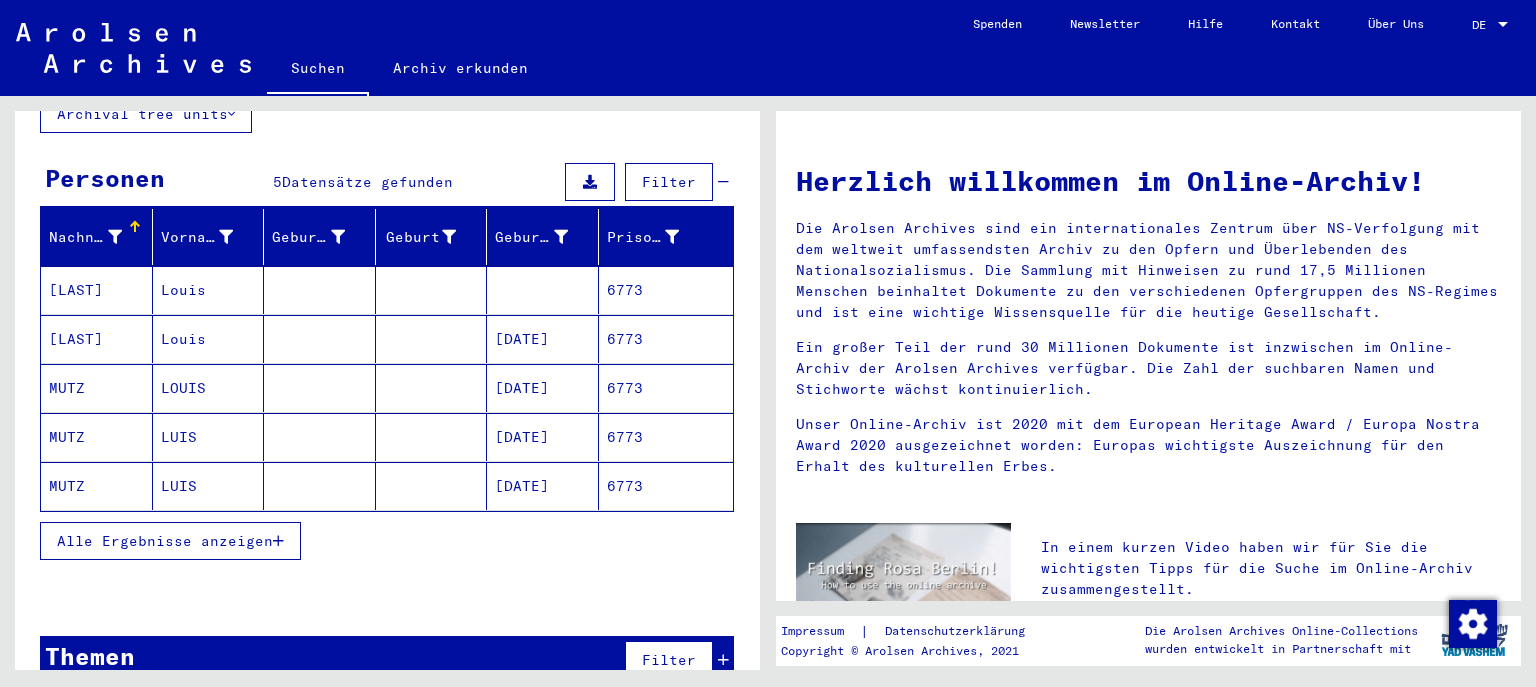click on "Alle Ergebnisse anzeigen" at bounding box center (165, 541) 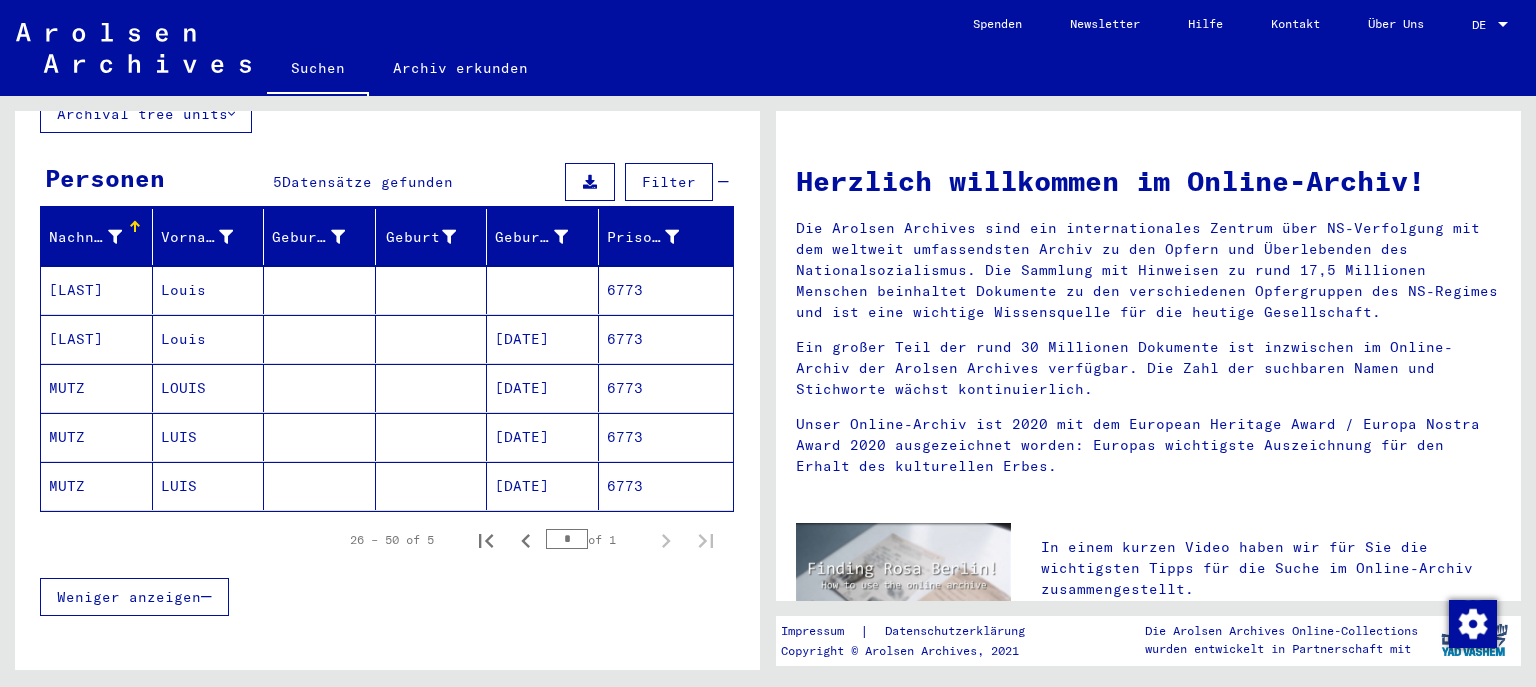 click on "6773" 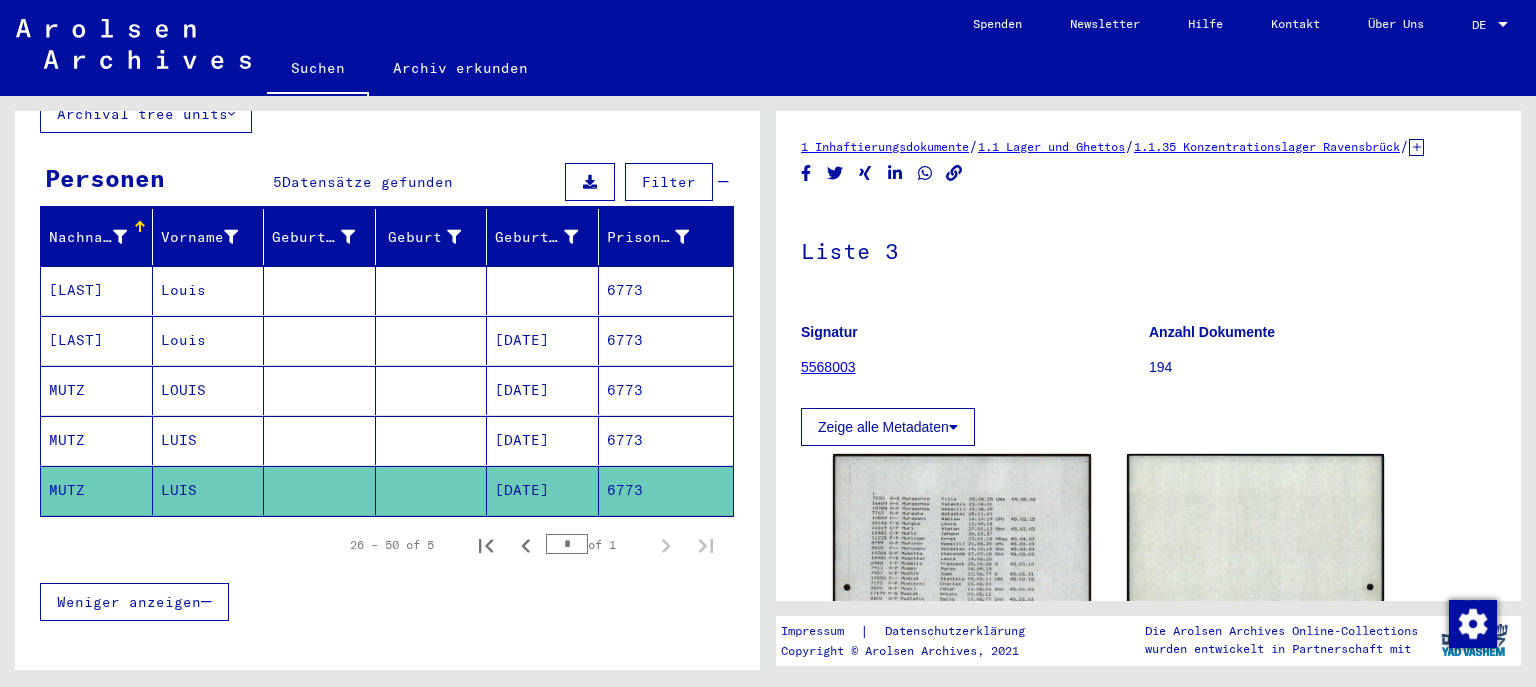 click on "[DATE]" at bounding box center (543, 490) 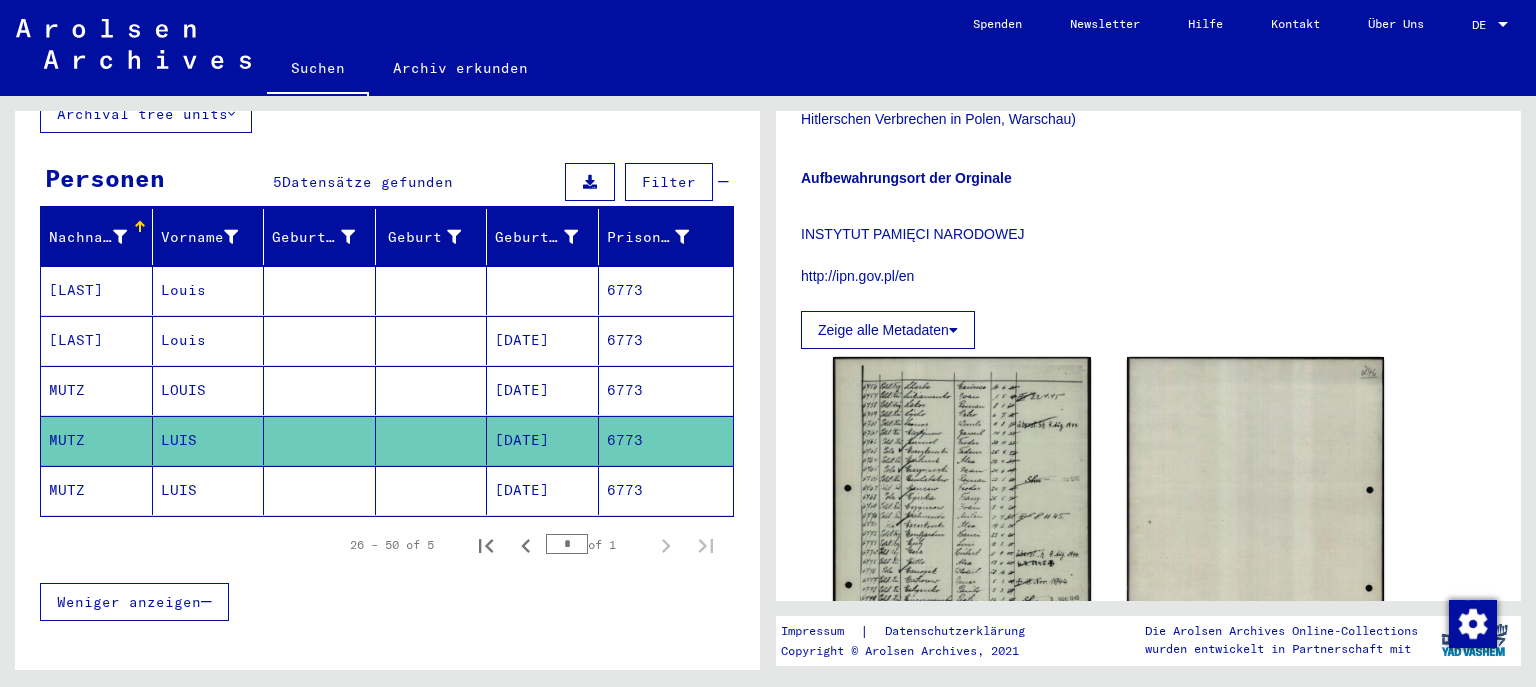 scroll, scrollTop: 400, scrollLeft: 0, axis: vertical 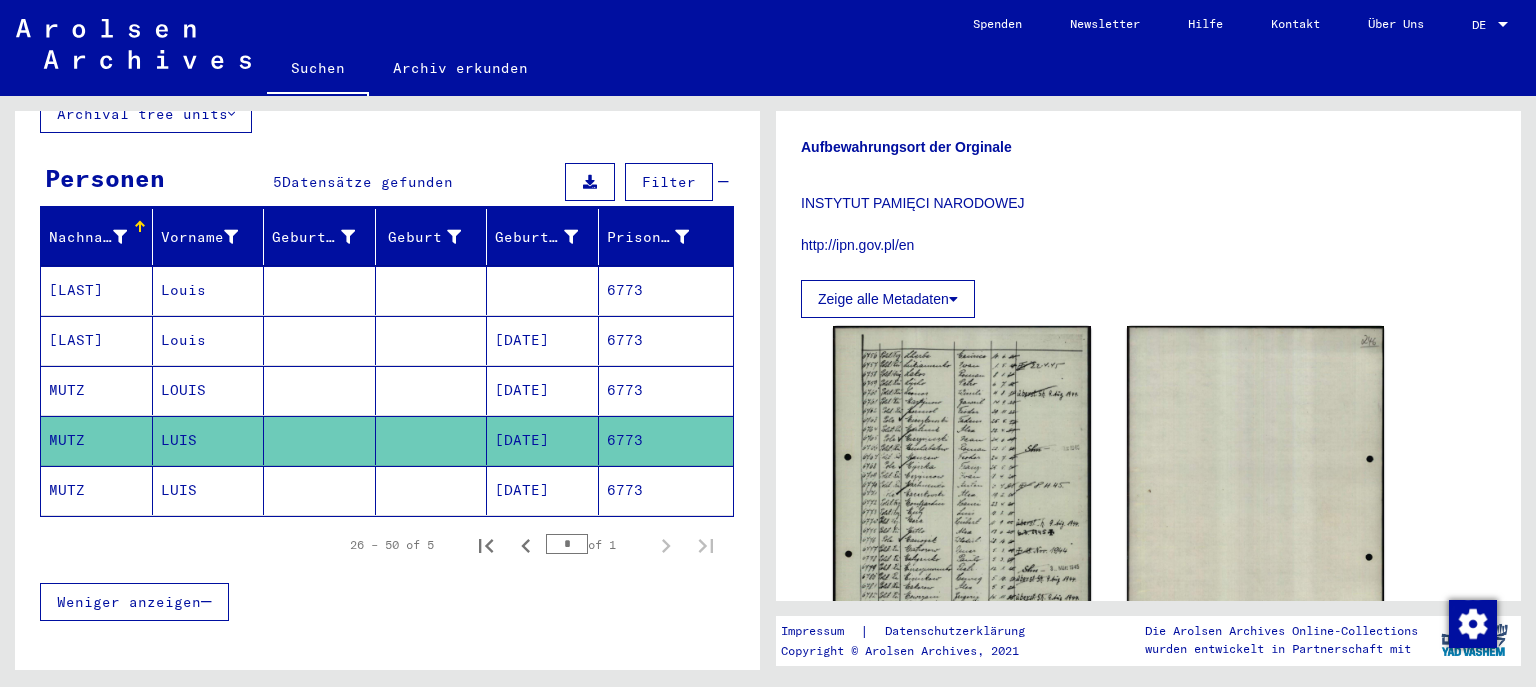click on "6773" at bounding box center [666, 440] 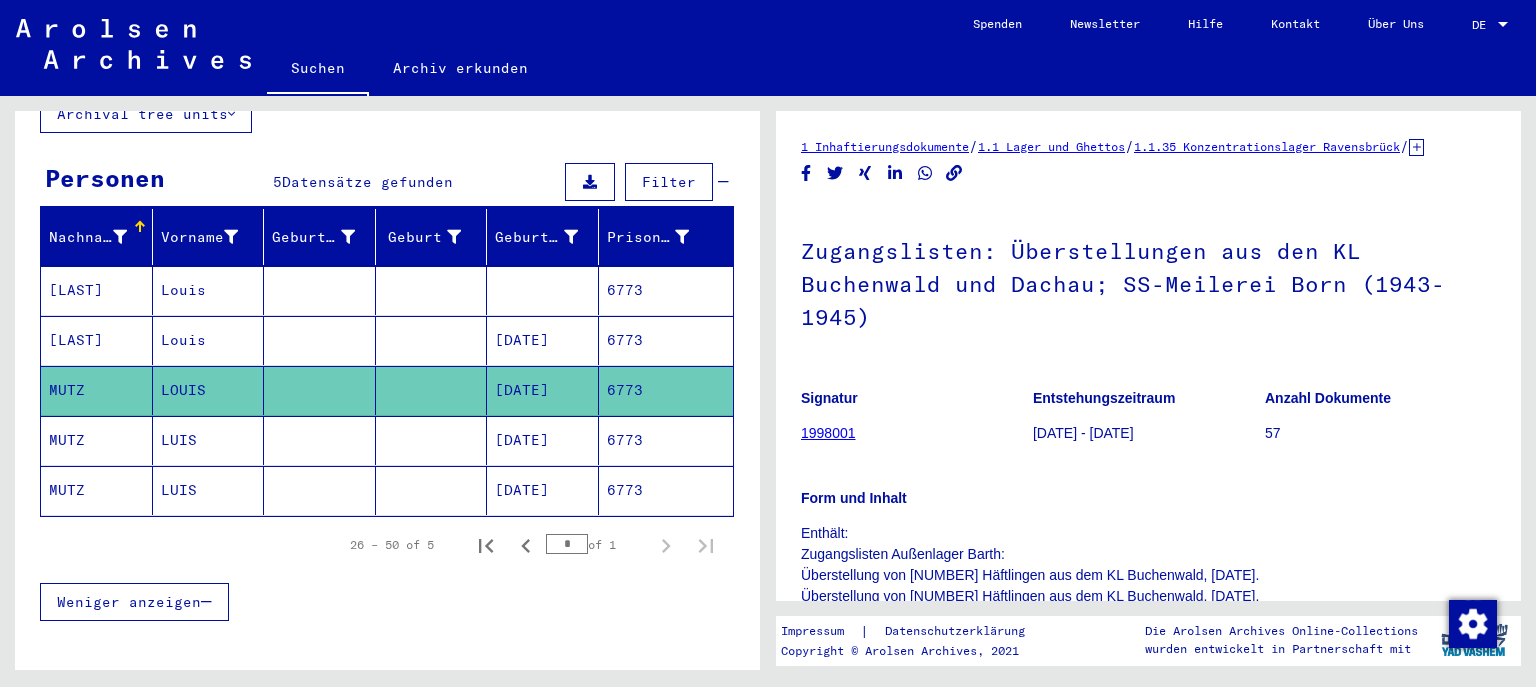 scroll, scrollTop: 400, scrollLeft: 0, axis: vertical 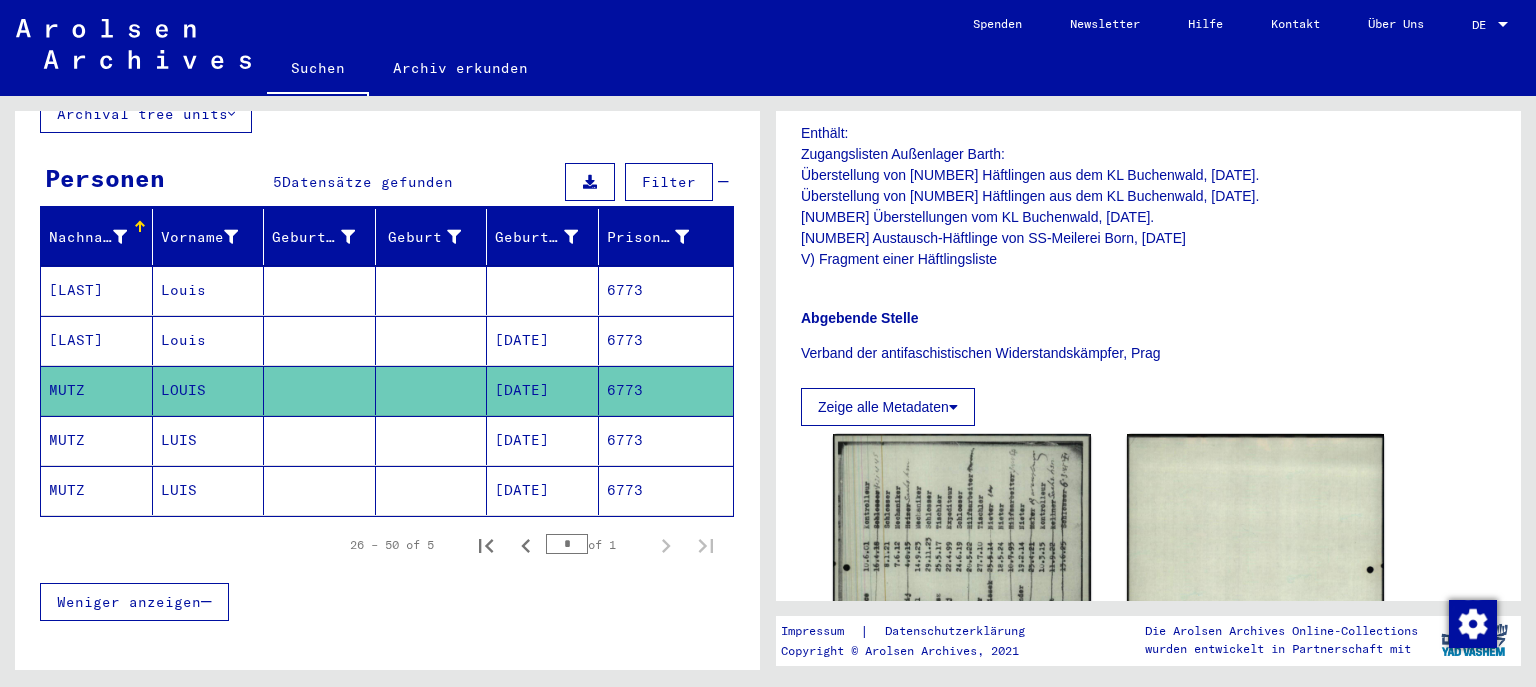click on "6773" at bounding box center (666, 390) 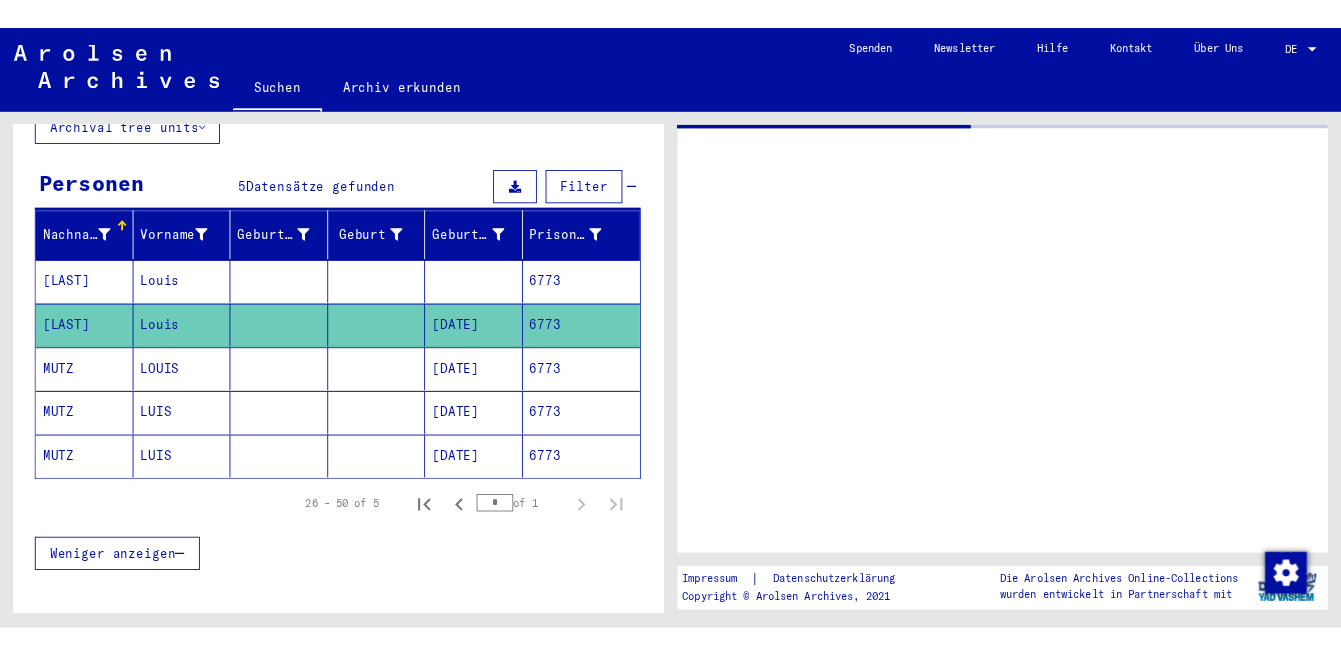 scroll, scrollTop: 0, scrollLeft: 0, axis: both 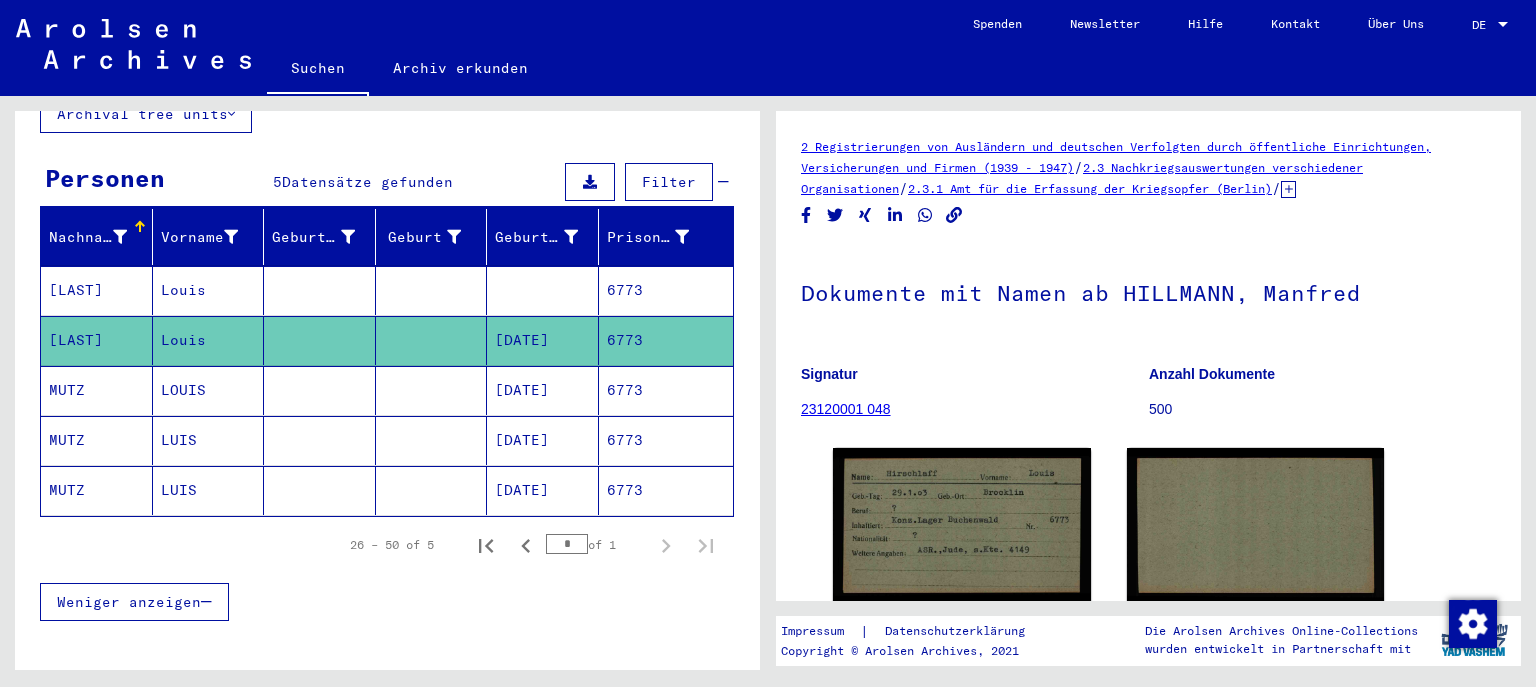 click on "6773" at bounding box center [666, 440] 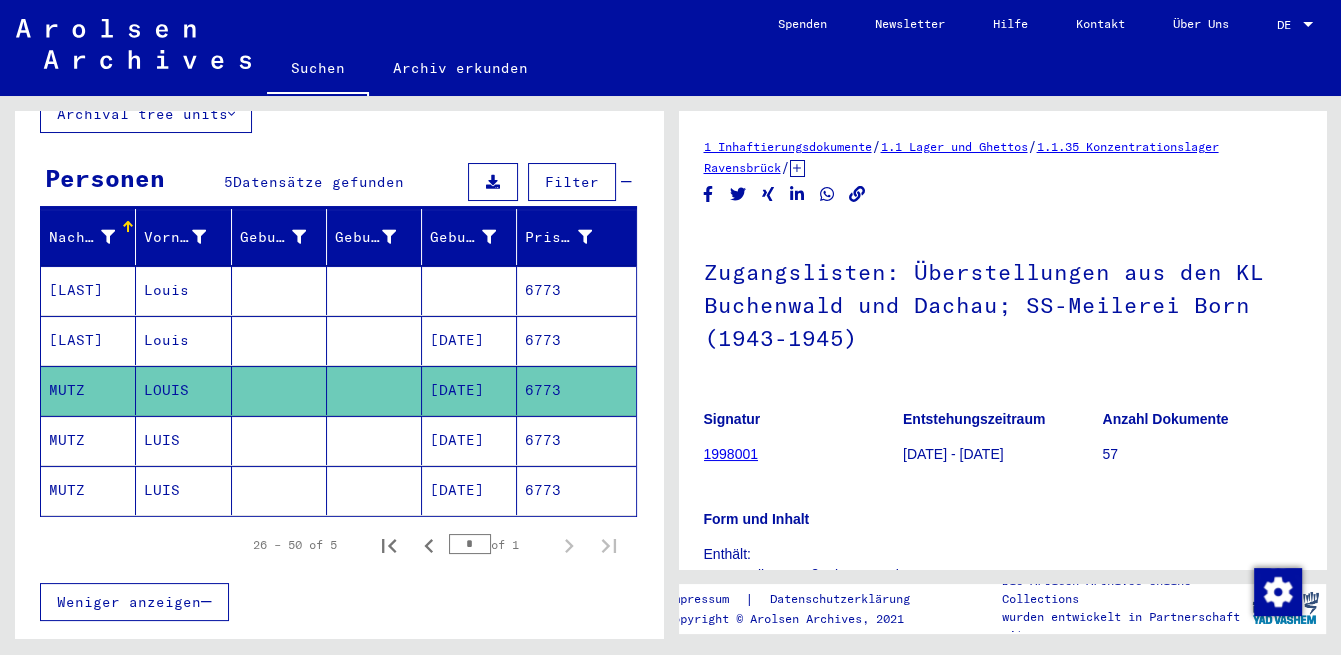 click on "6773" 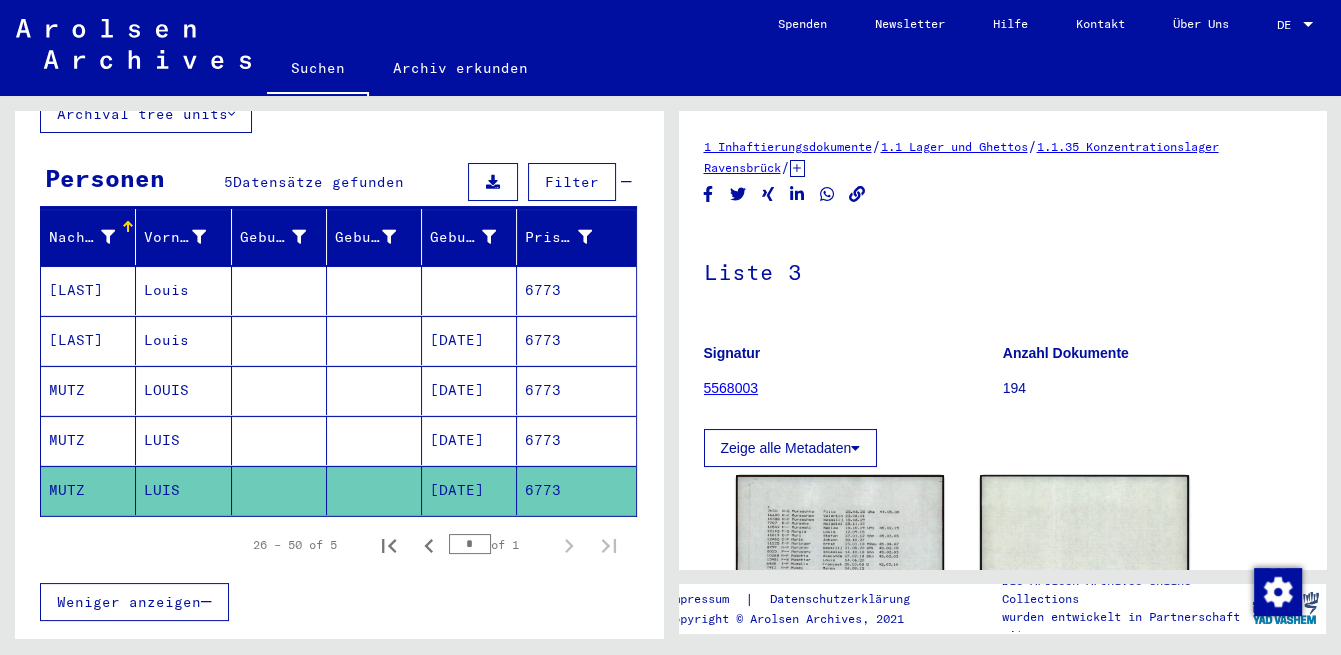 click on "6773" at bounding box center [576, 490] 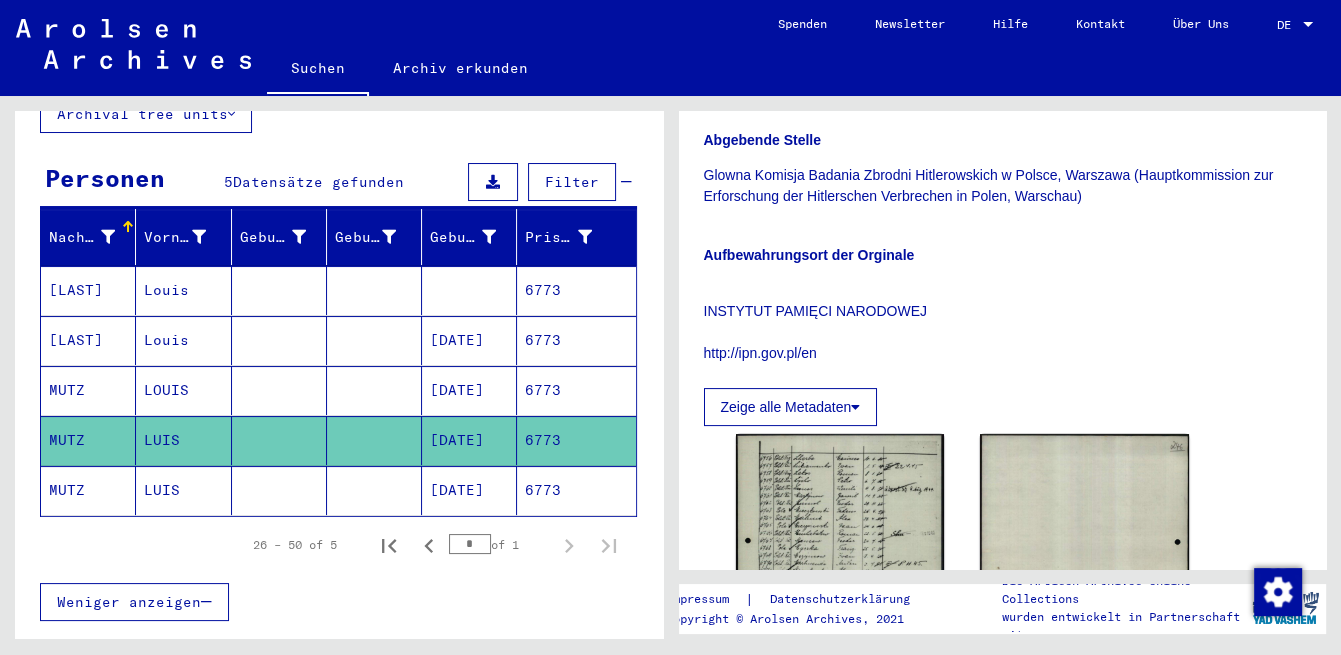scroll, scrollTop: 320, scrollLeft: 0, axis: vertical 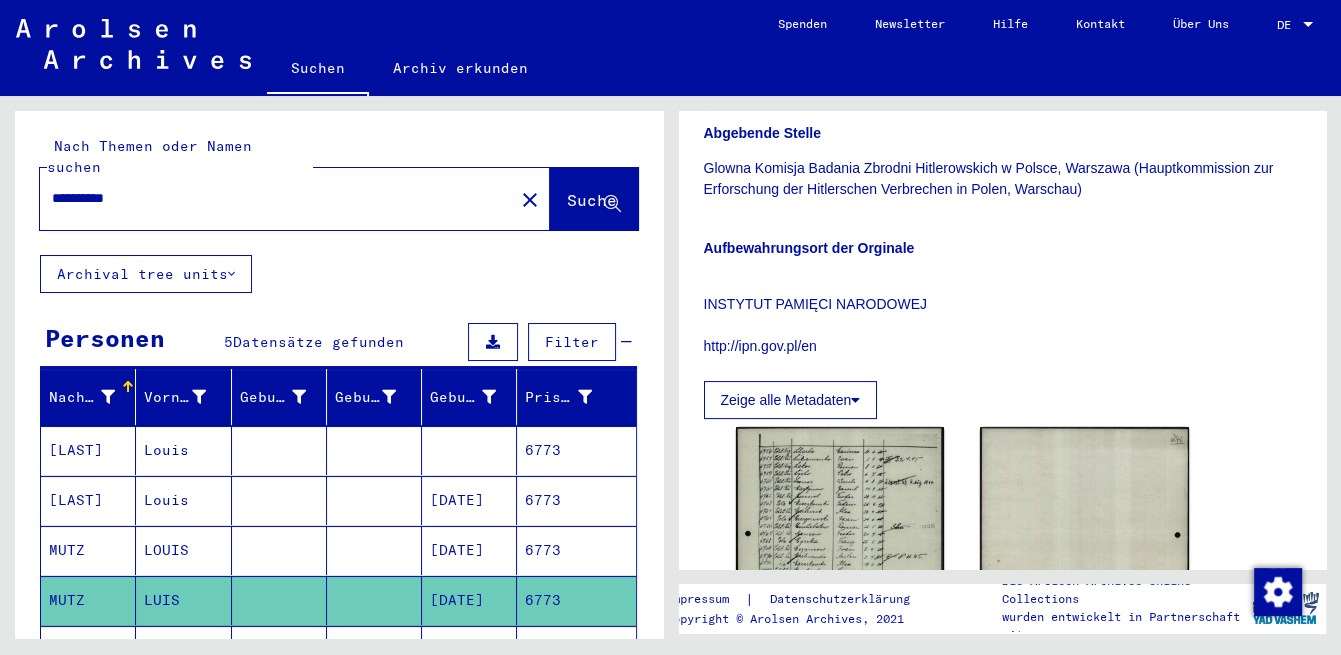 drag, startPoint x: 183, startPoint y: 177, endPoint x: -9, endPoint y: 178, distance: 192.00261 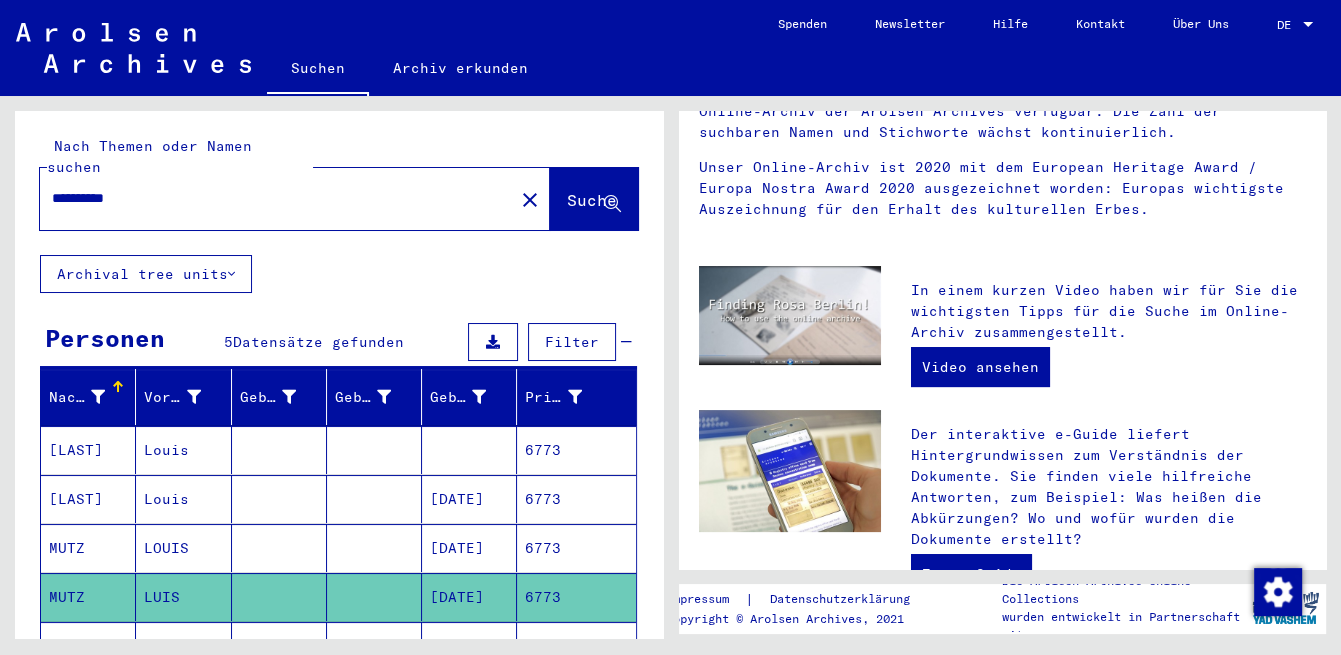 scroll, scrollTop: 0, scrollLeft: 0, axis: both 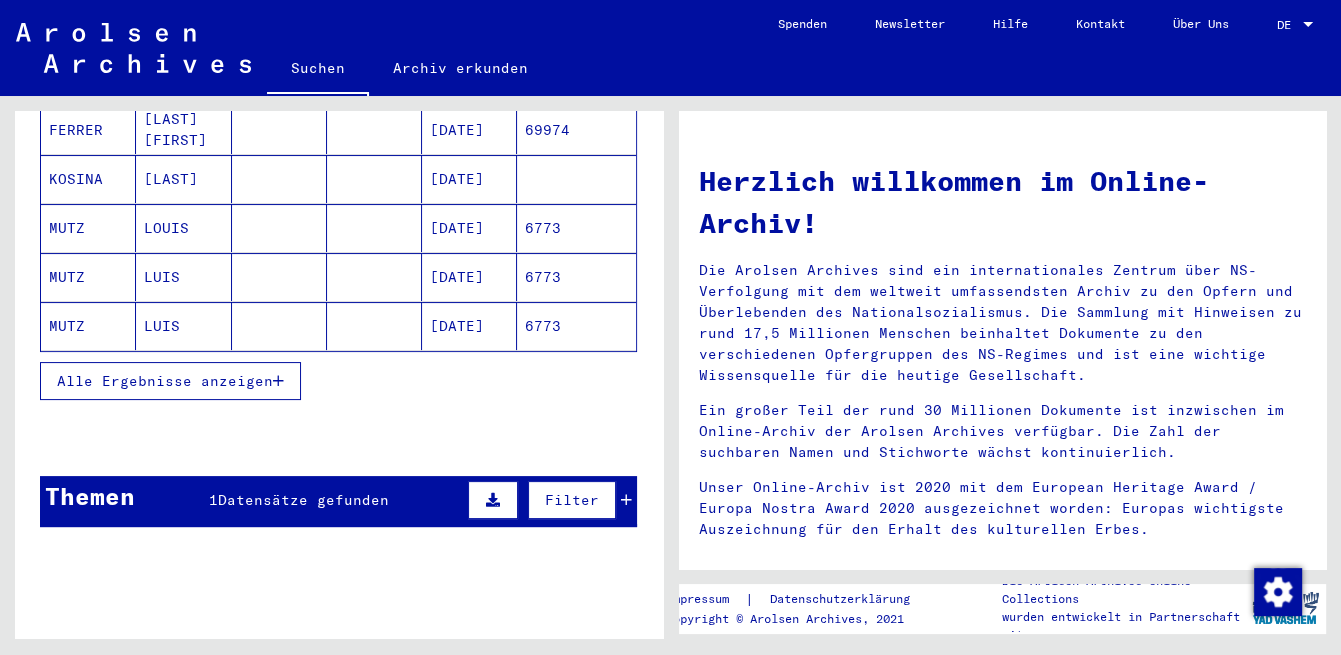 click on "6773" 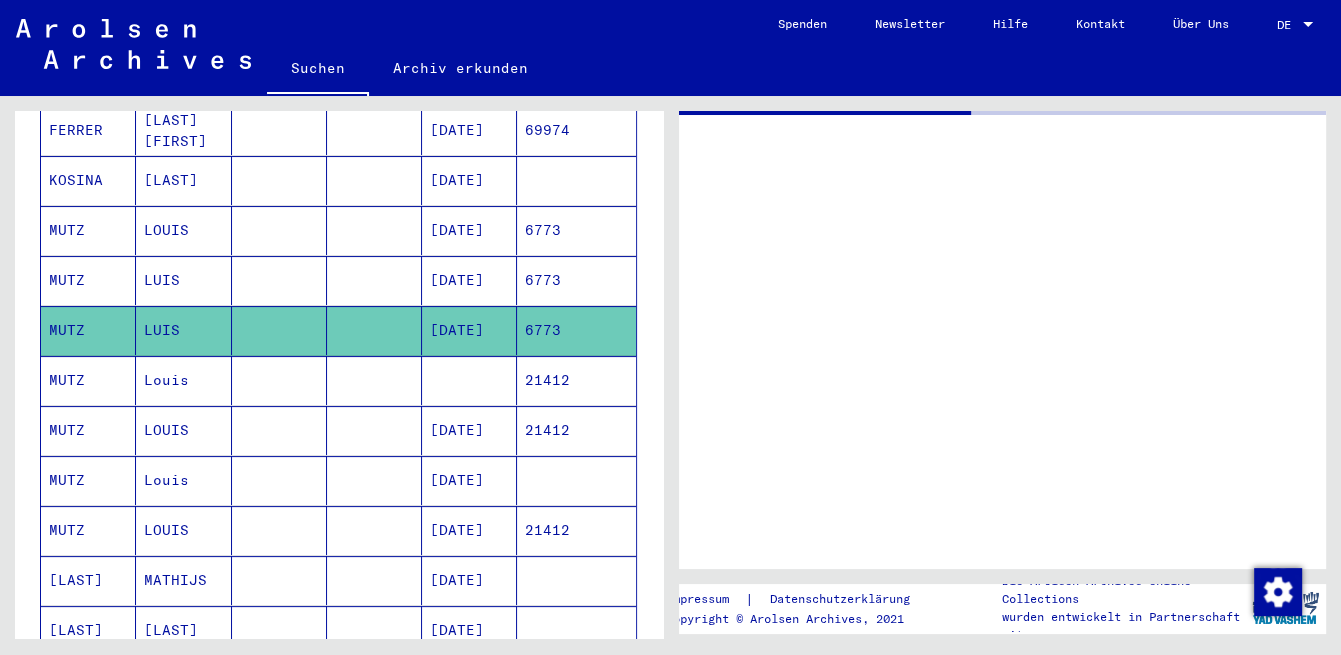 scroll, scrollTop: 320, scrollLeft: 0, axis: vertical 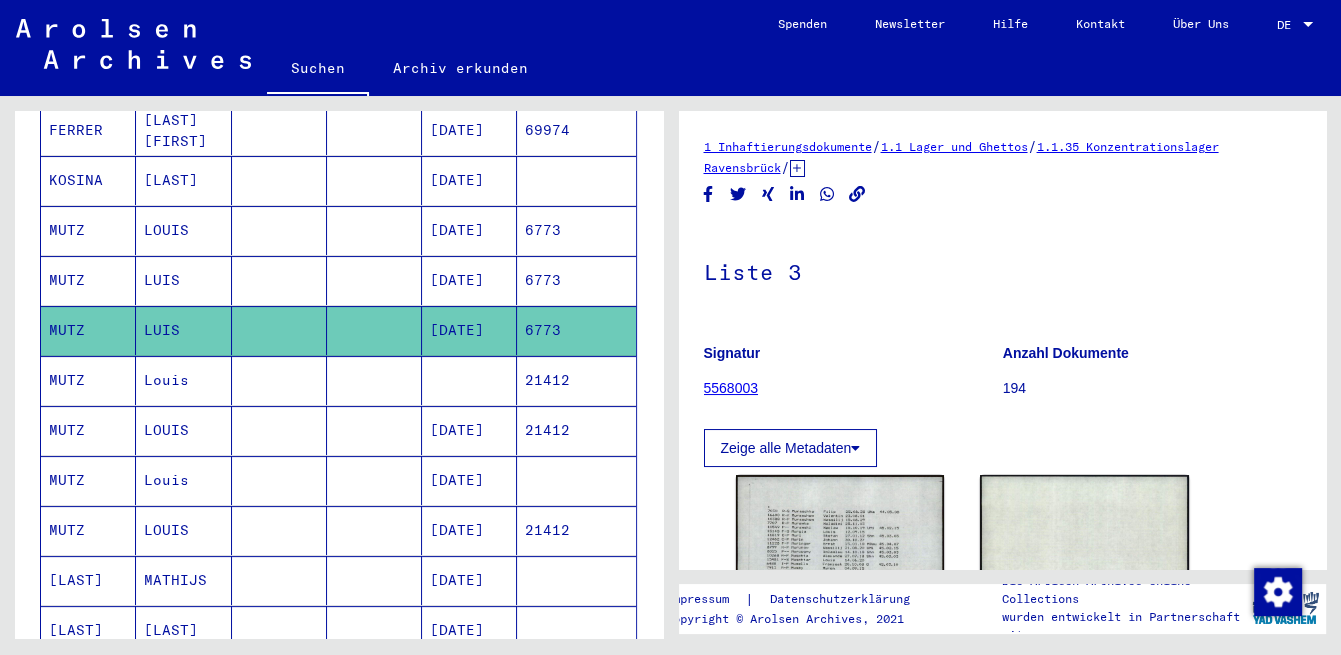 click on "21412" at bounding box center (576, 480) 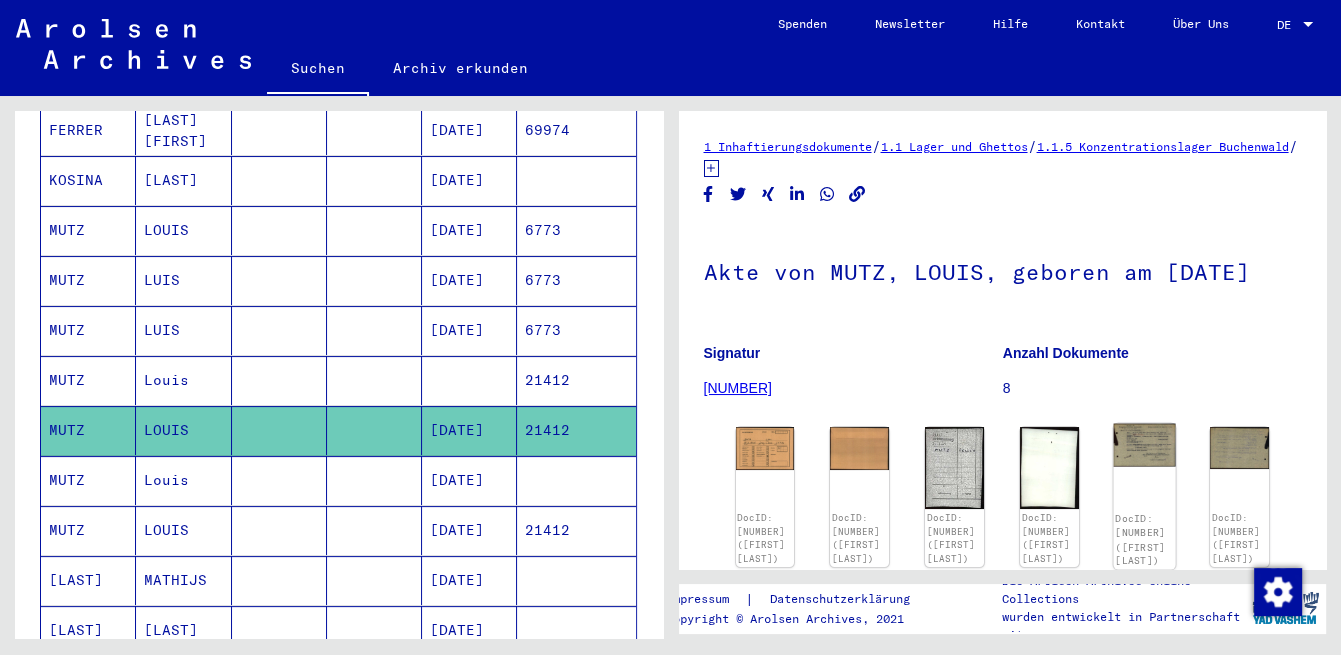 click 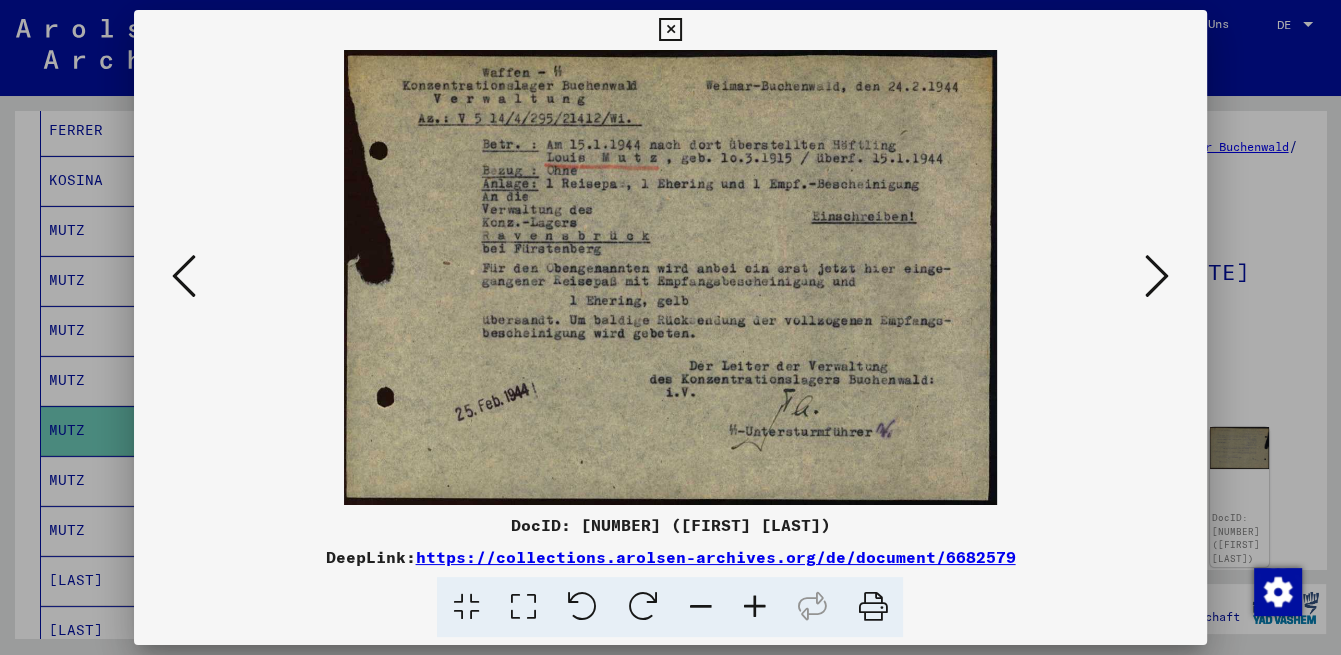 click at bounding box center [1157, 277] 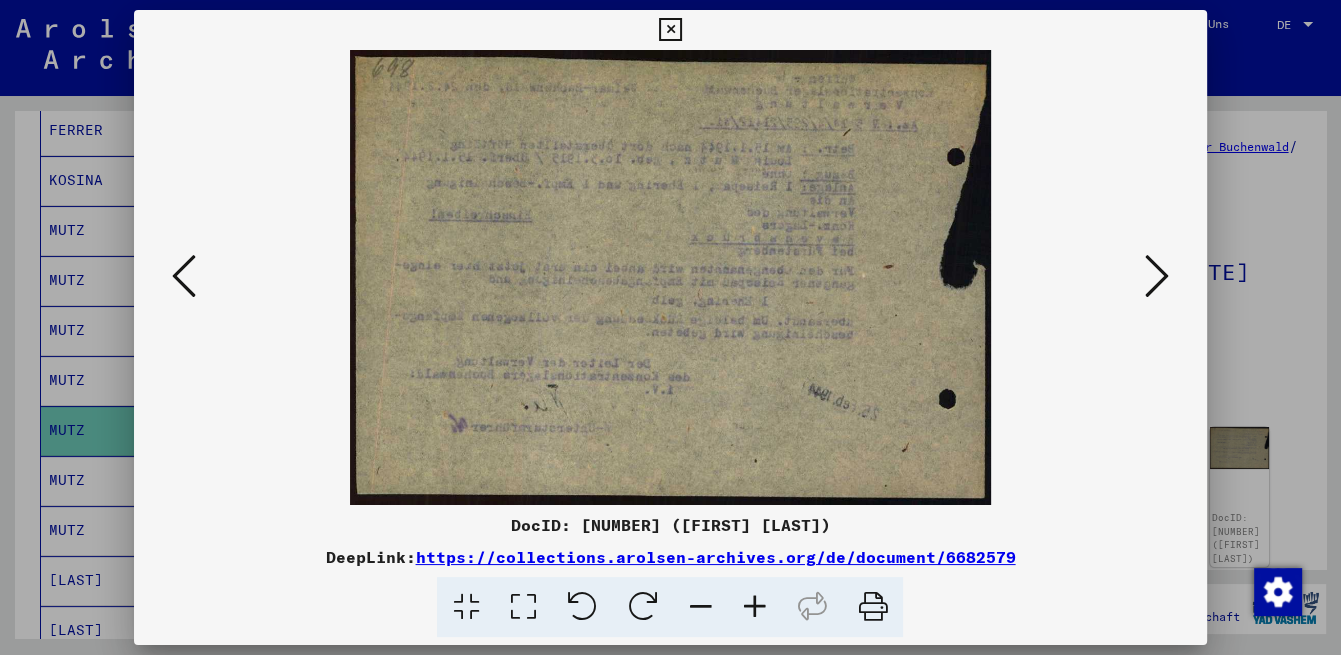 click at bounding box center (1157, 277) 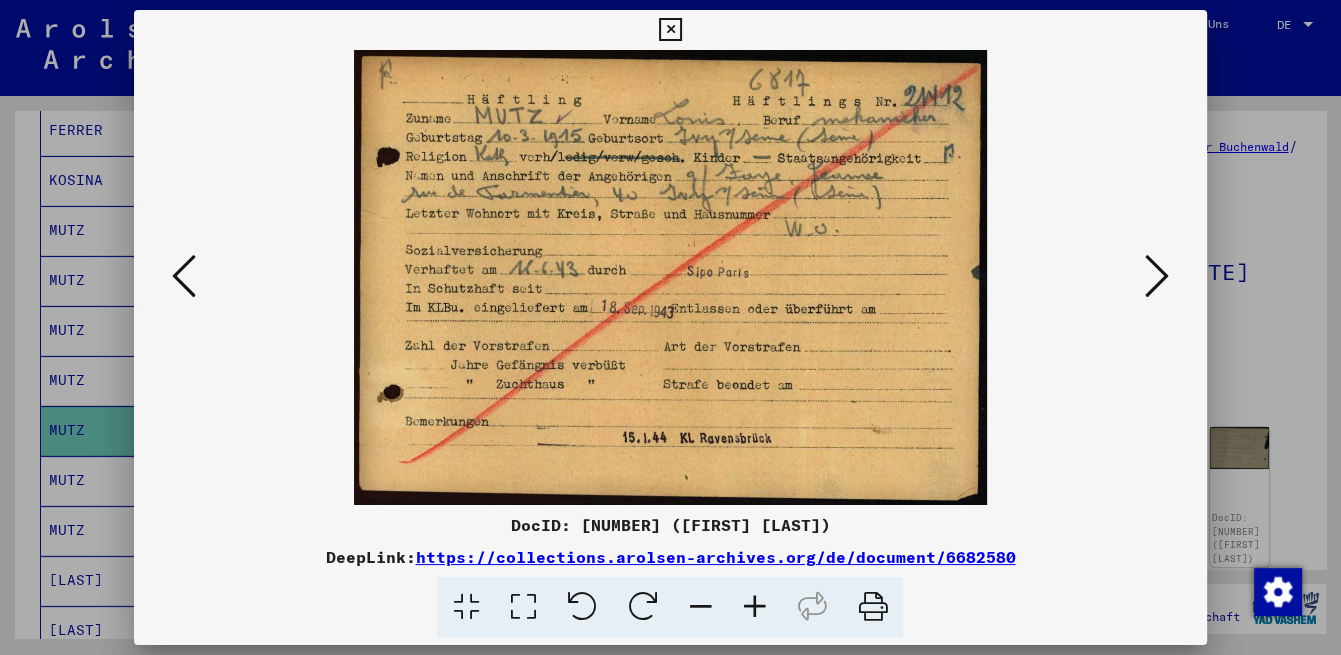 click at bounding box center [670, 30] 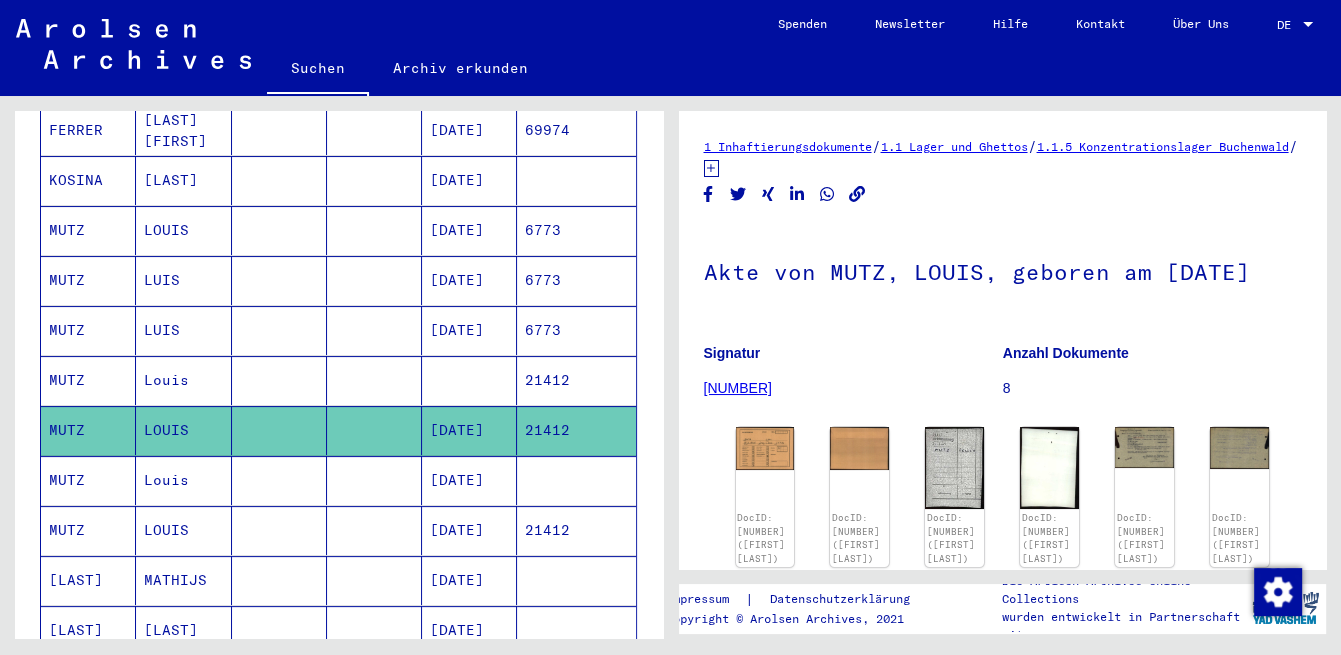 scroll, scrollTop: 0, scrollLeft: 0, axis: both 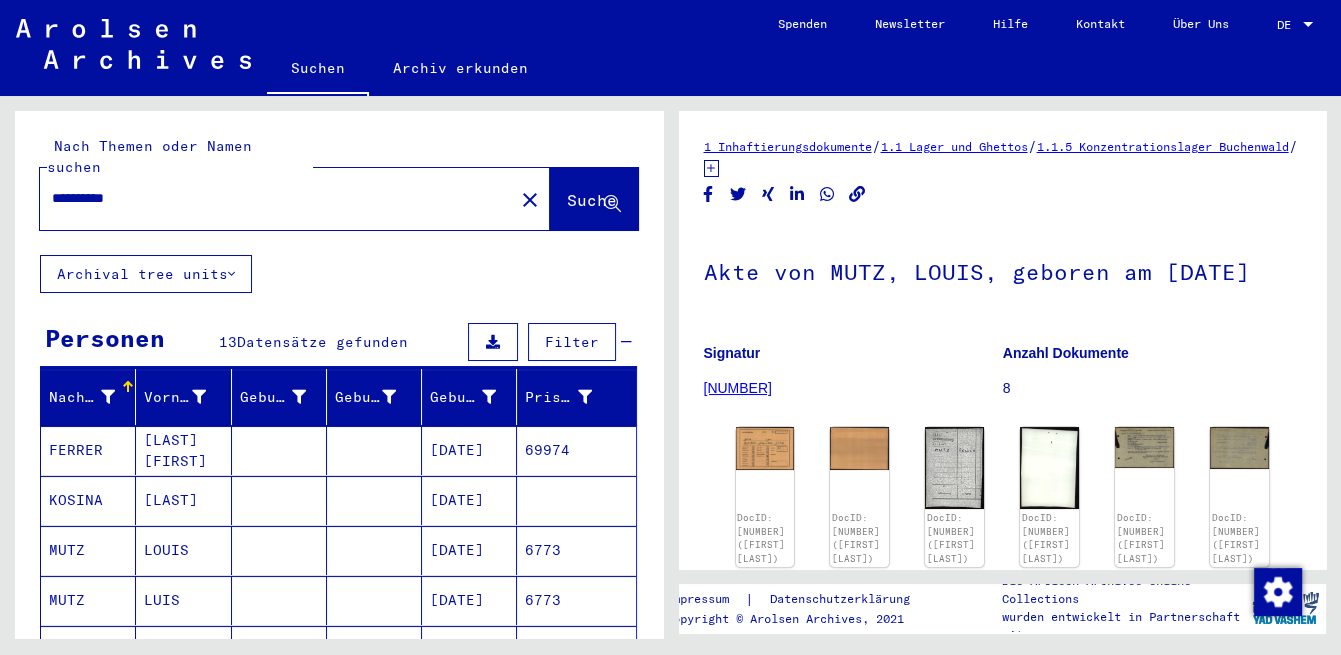 drag, startPoint x: 150, startPoint y: 176, endPoint x: -213, endPoint y: 176, distance: 363 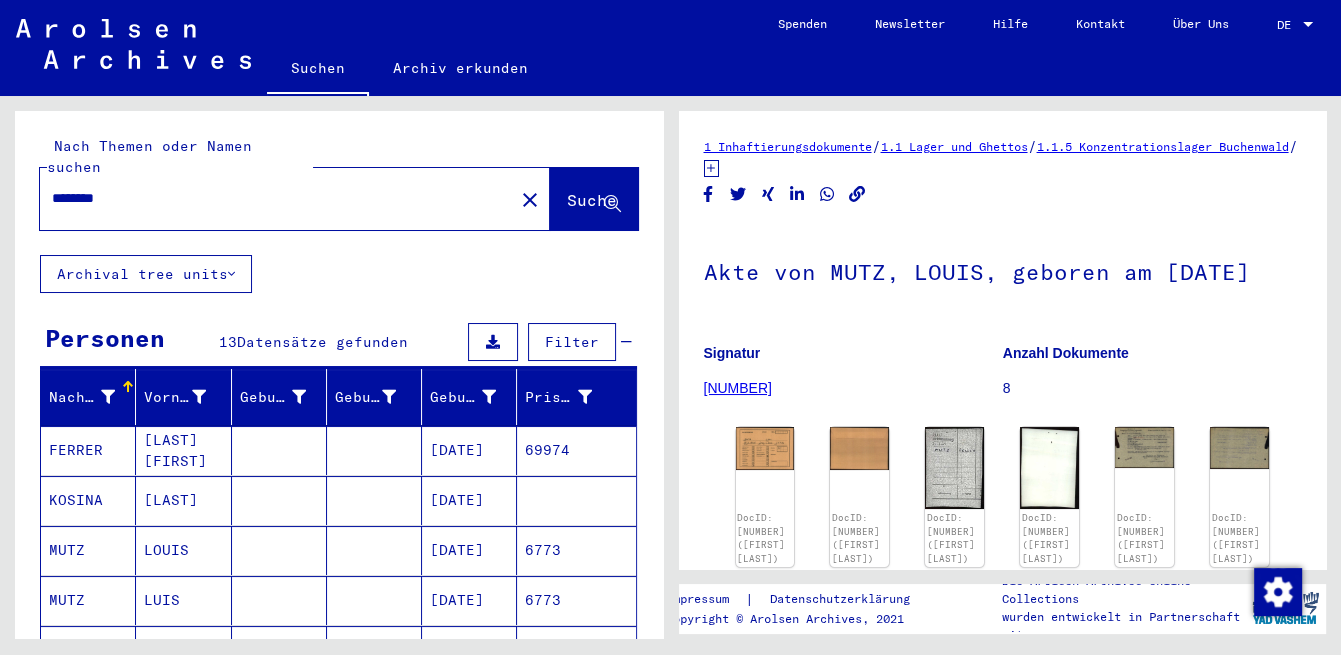 type on "********" 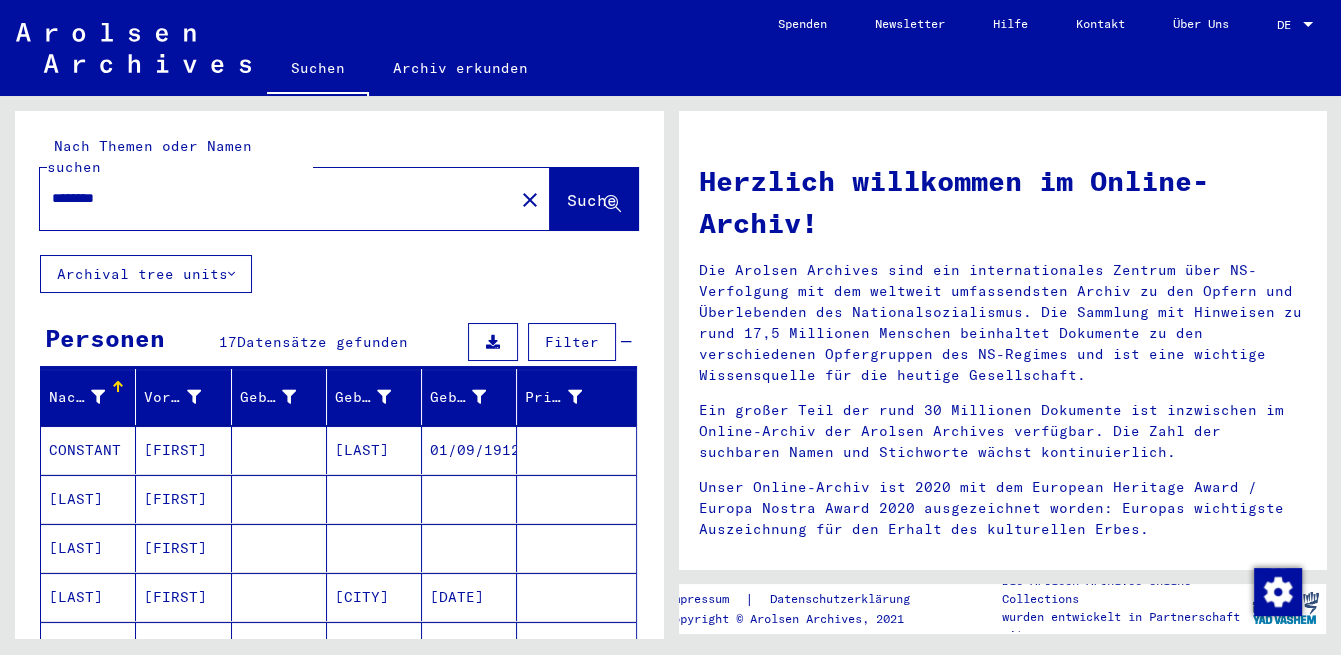 click on "Herzlich willkommen im Online-Archiv!" at bounding box center (1003, 202) 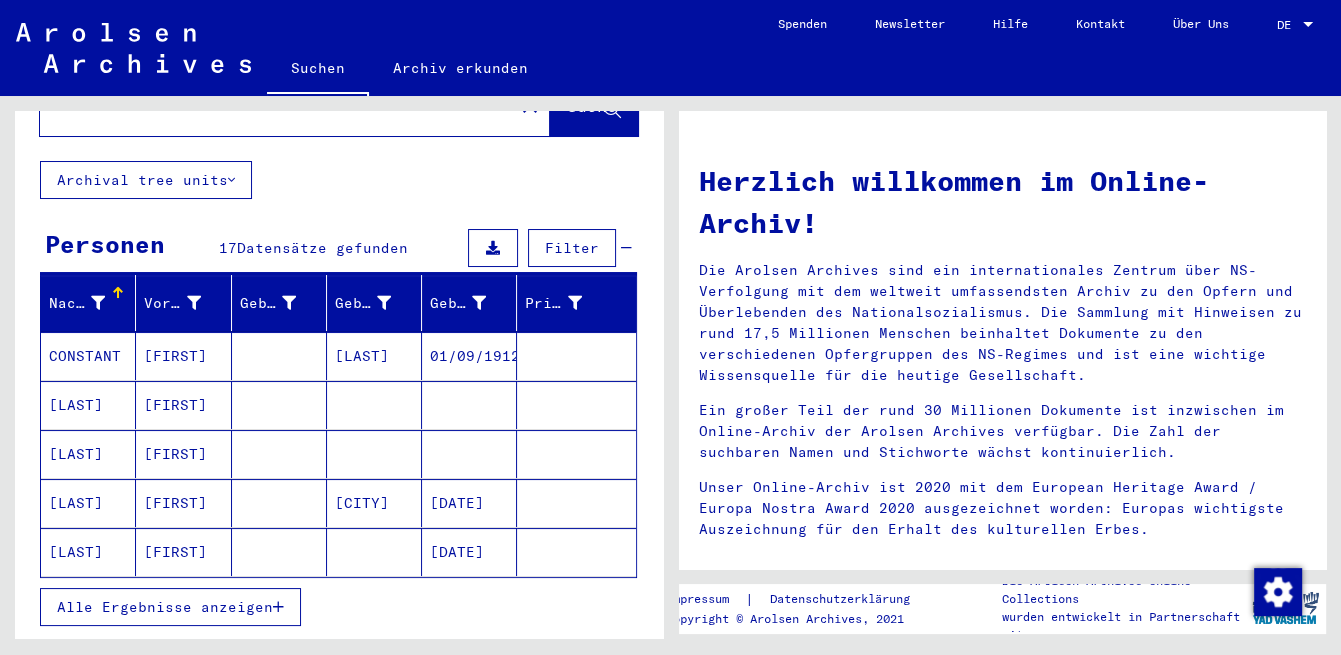 scroll, scrollTop: 204, scrollLeft: 0, axis: vertical 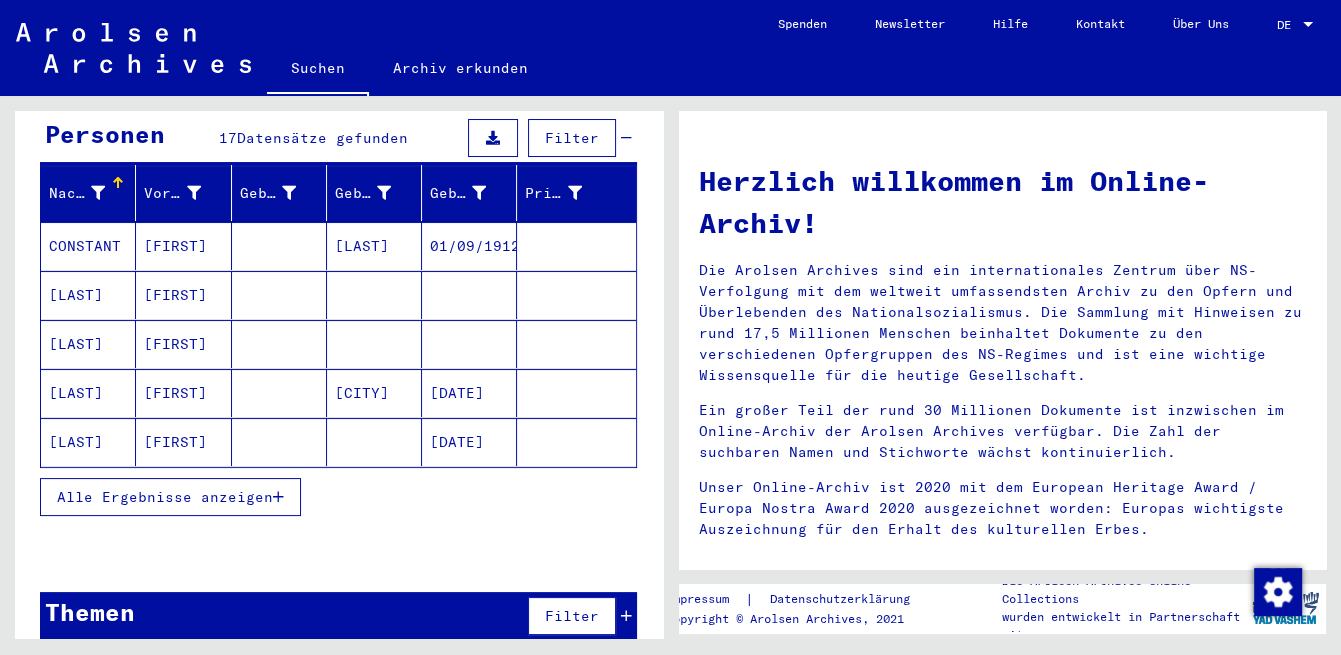 click at bounding box center [278, 497] 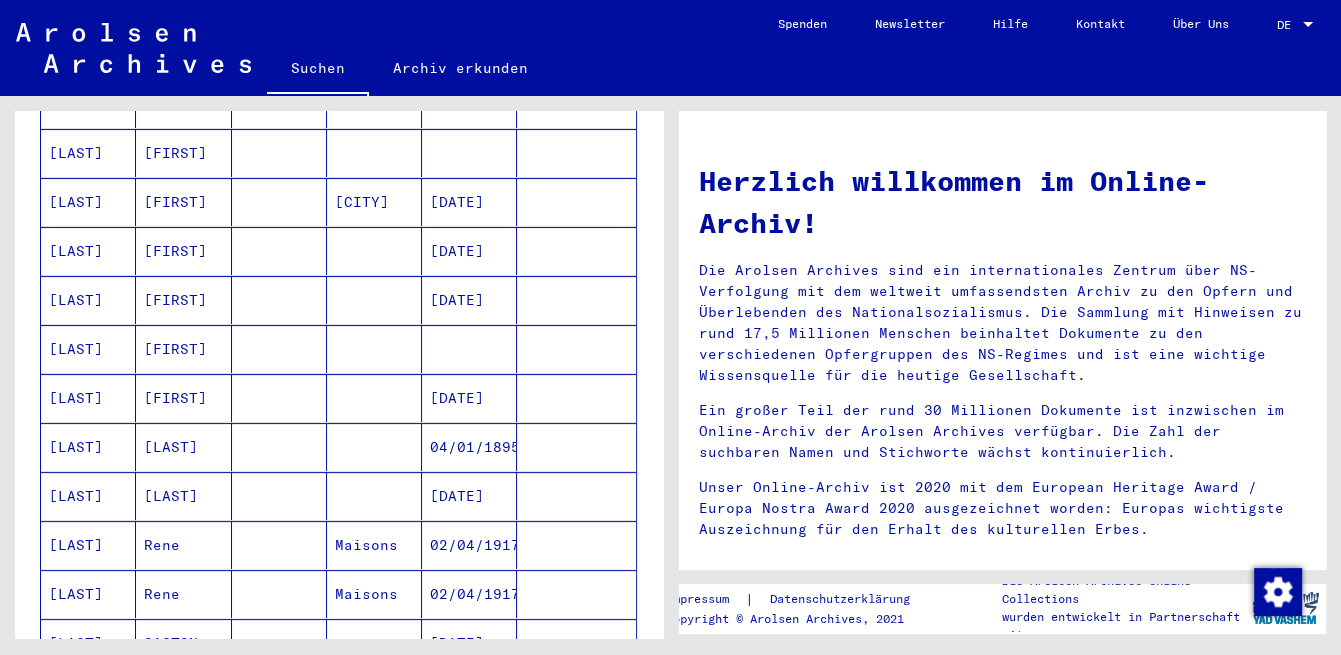 scroll, scrollTop: 684, scrollLeft: 0, axis: vertical 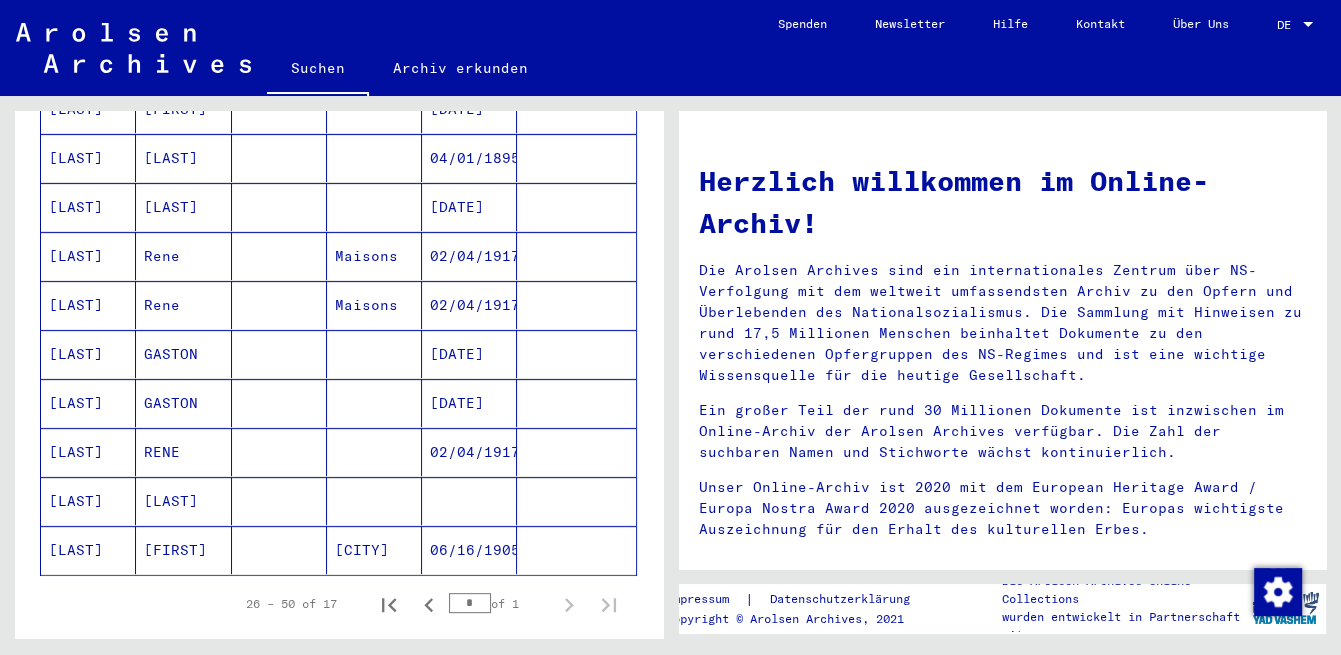 drag, startPoint x: 454, startPoint y: 574, endPoint x: 430, endPoint y: 574, distance: 24 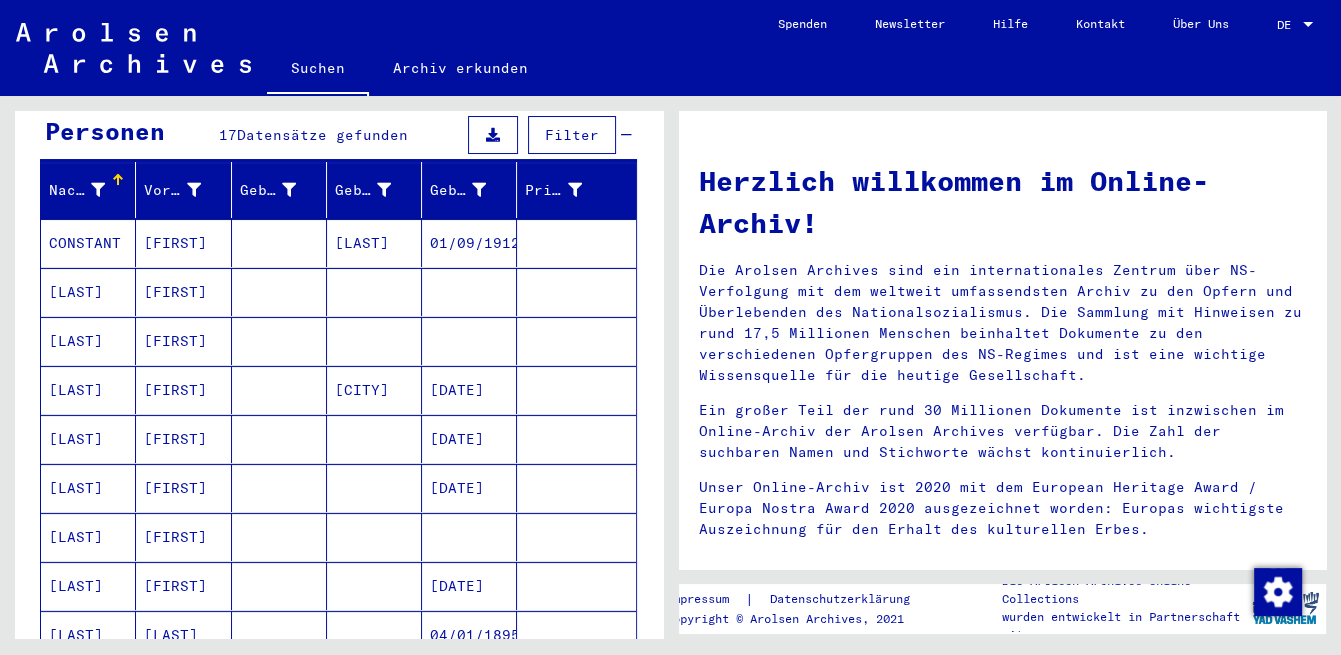 scroll, scrollTop: 44, scrollLeft: 0, axis: vertical 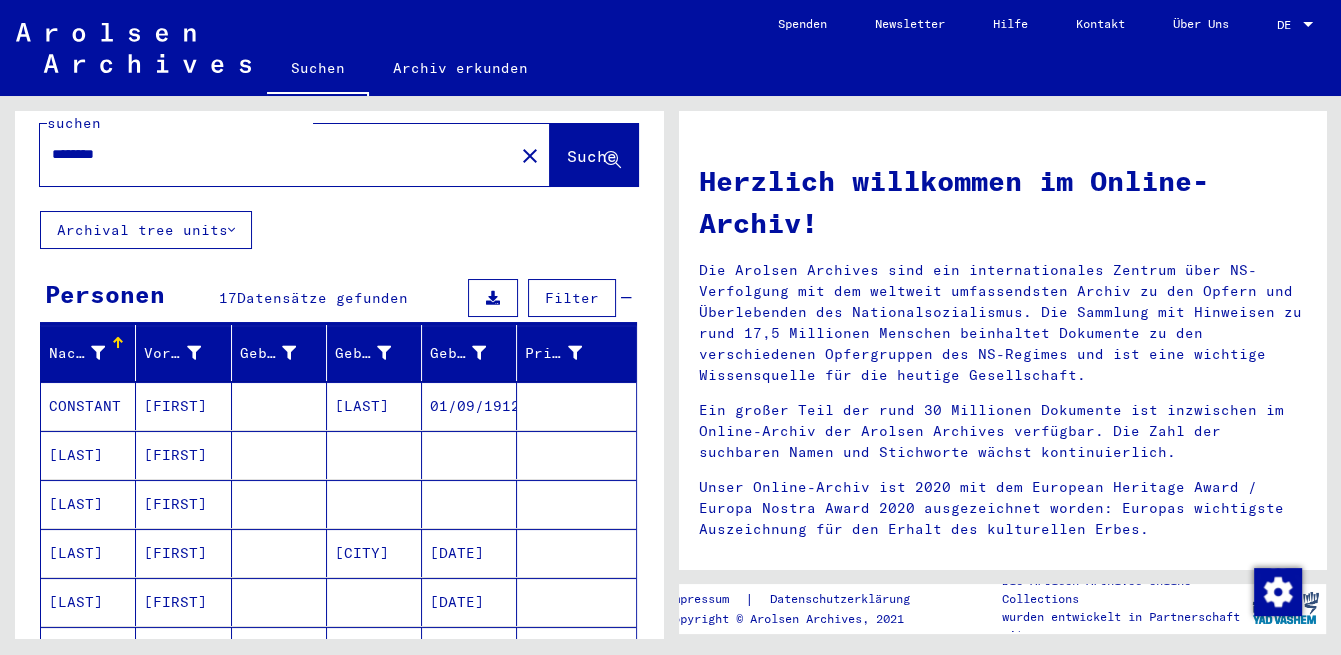 click on "01/09/1912" at bounding box center [469, 455] 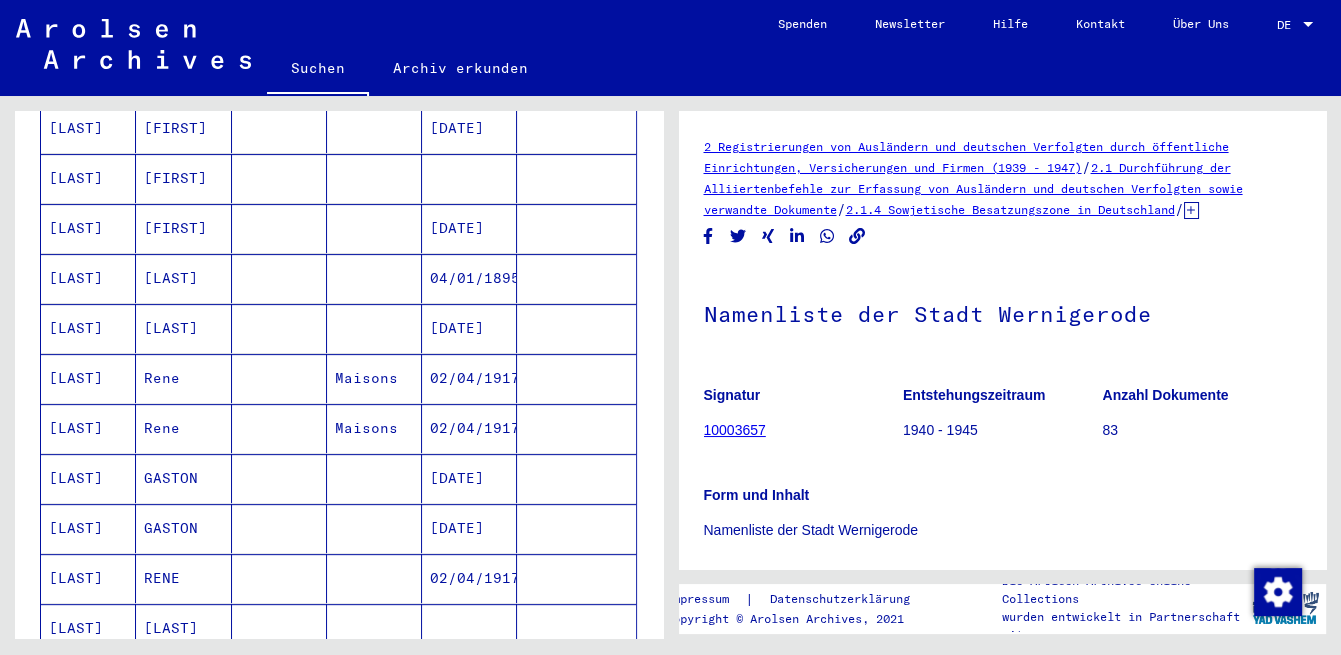 scroll, scrollTop: 764, scrollLeft: 0, axis: vertical 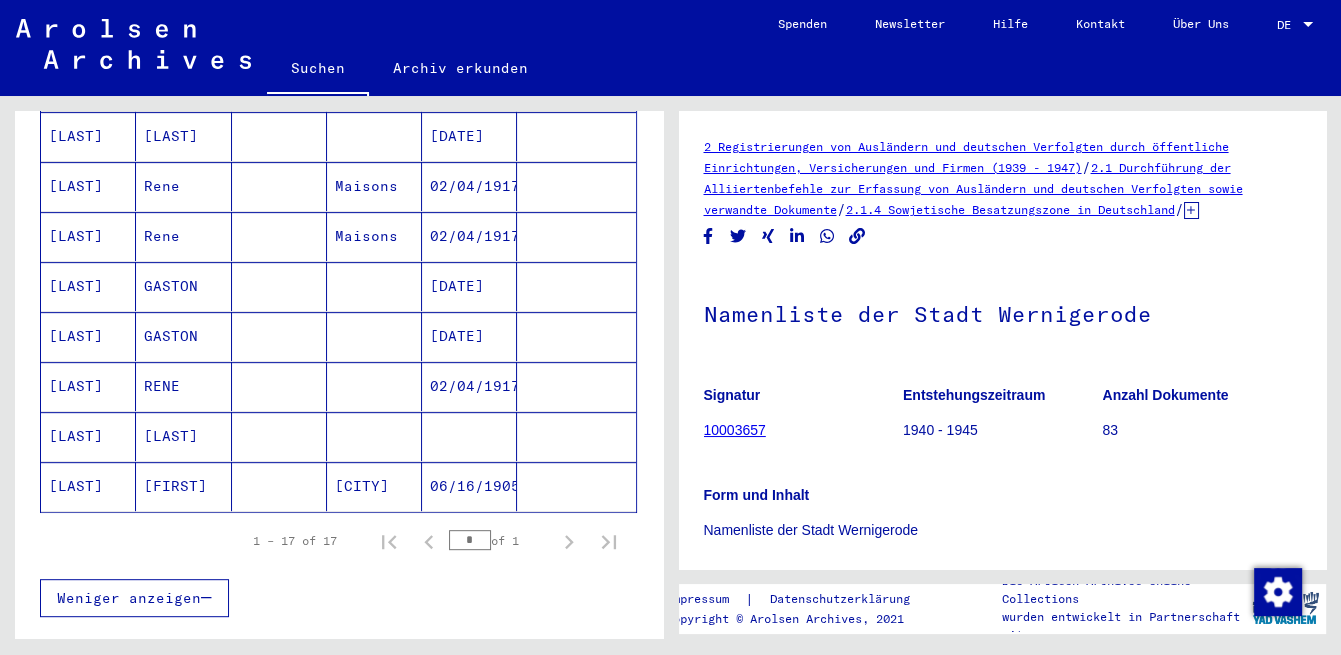 click on "02/04/1917" at bounding box center [469, 436] 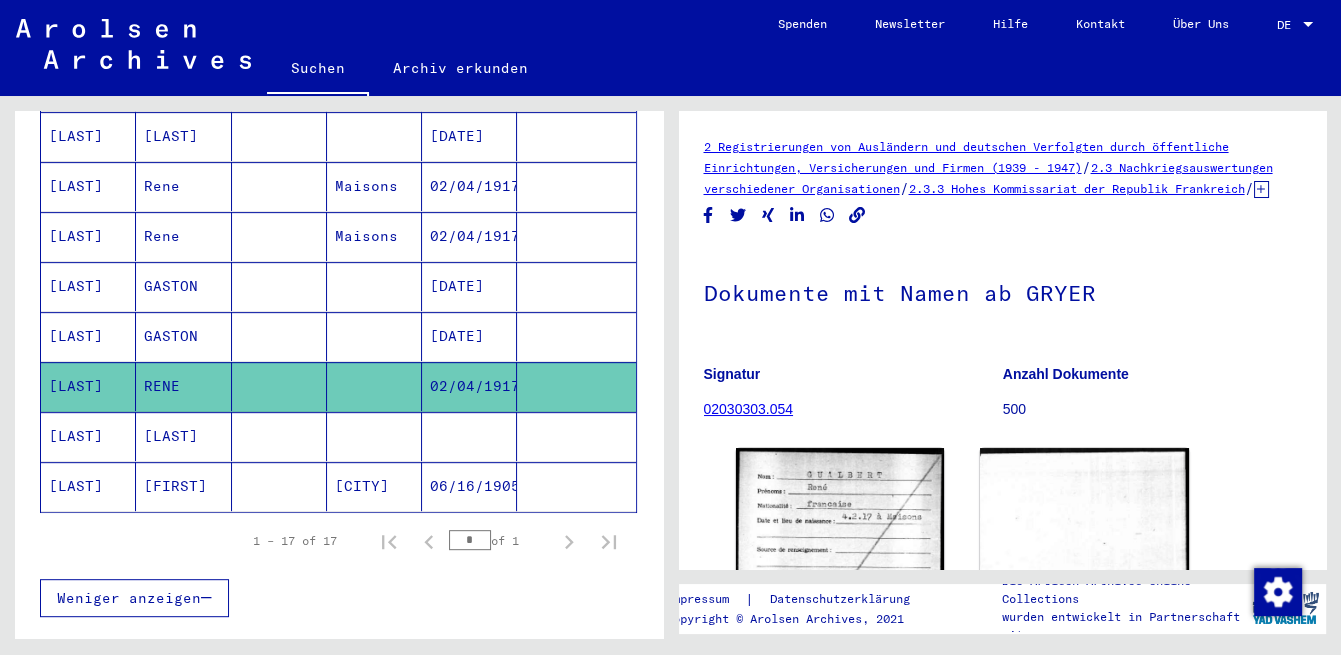 scroll, scrollTop: 859, scrollLeft: 0, axis: vertical 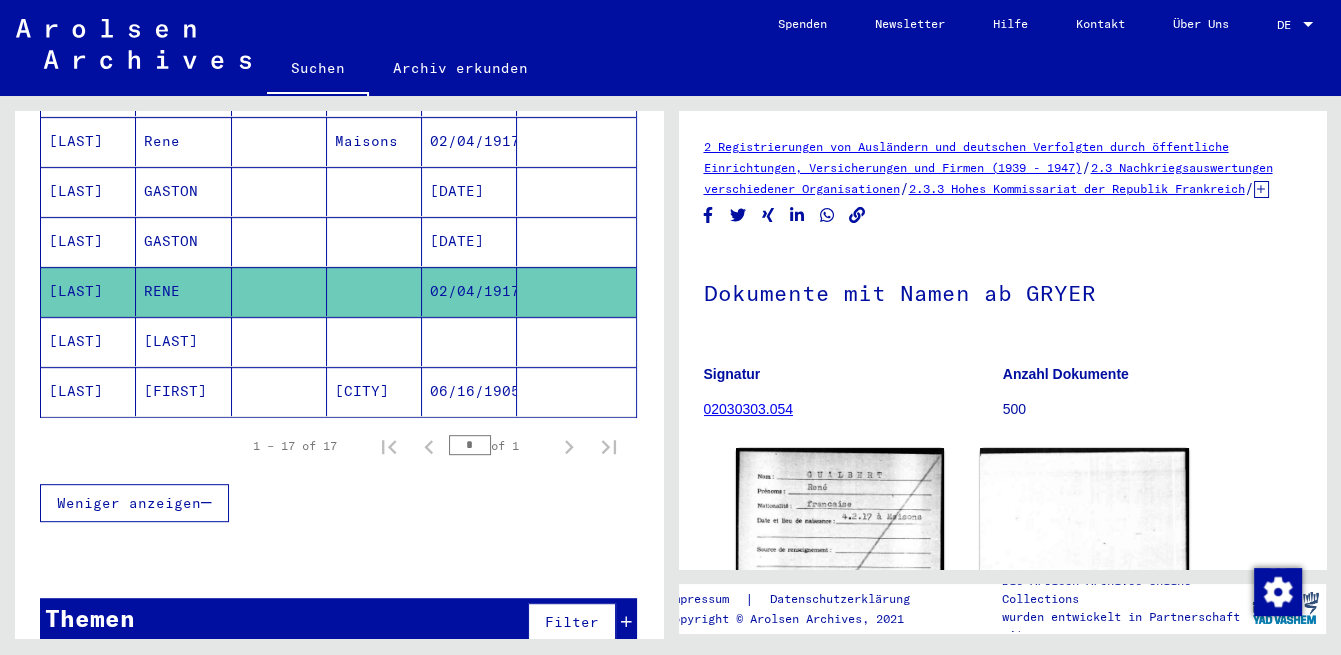 click on "Suchen   Archiv erkunden   Detailfragen/-infos zu den Dokumenten? Stelle hier einen kostenlosen Antrag.  Spenden Newsletter Hilfe Kontakt Über Uns DE DE" 